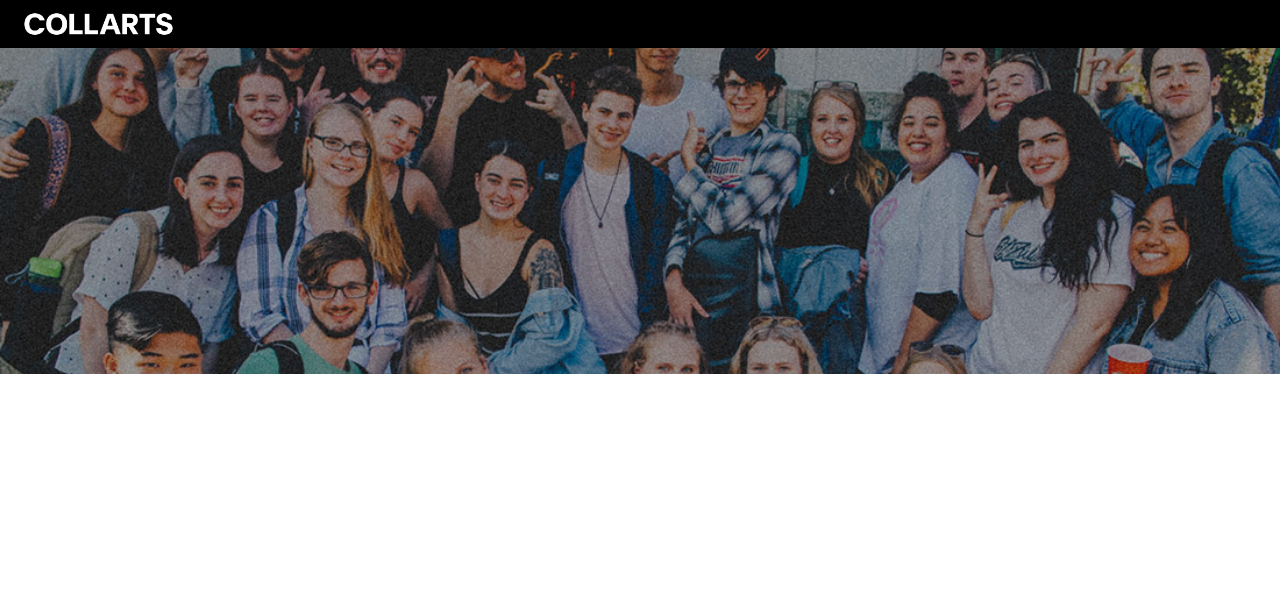 scroll, scrollTop: 0, scrollLeft: 0, axis: both 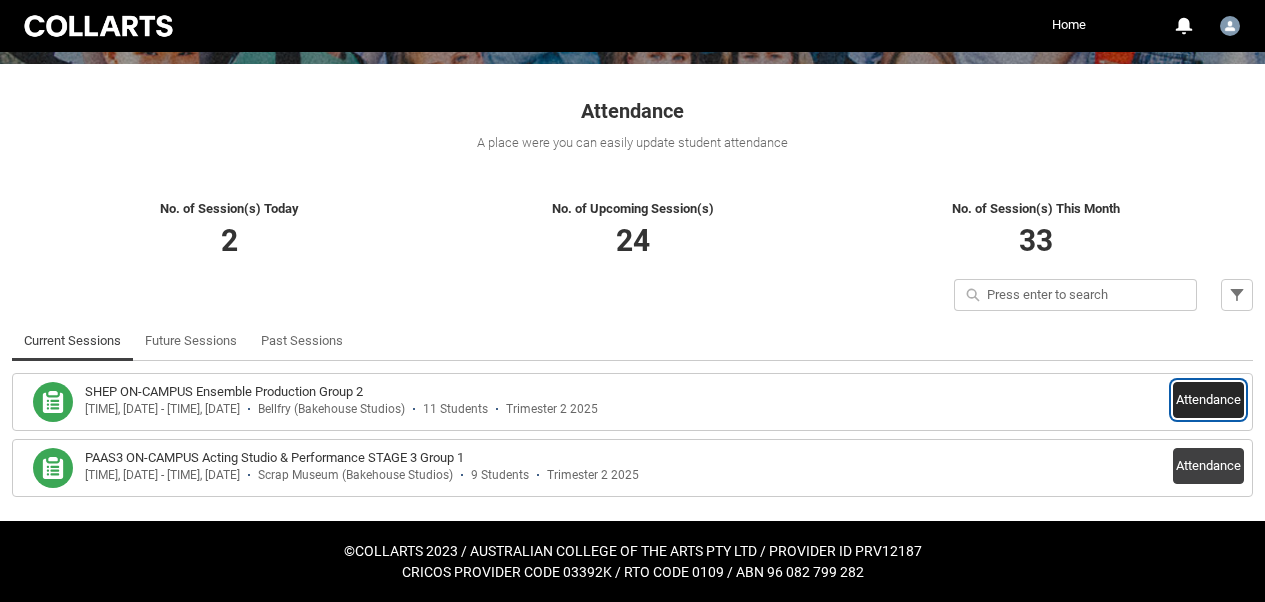click on "Attendance" at bounding box center [1208, 400] 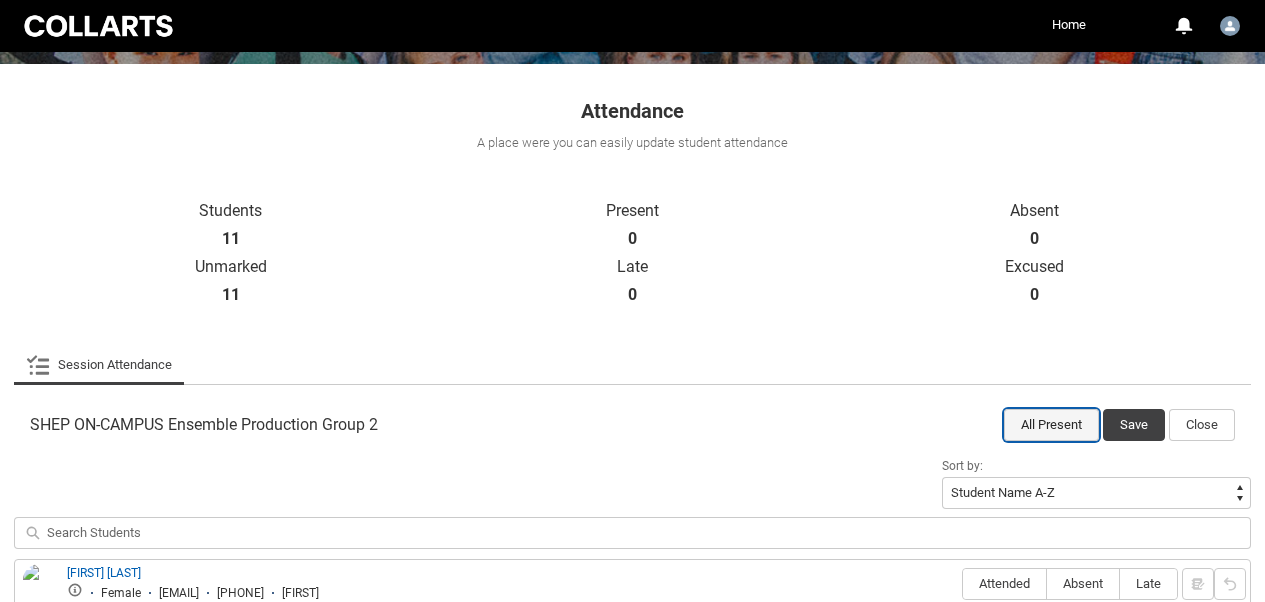click on "All Present" at bounding box center (1051, 425) 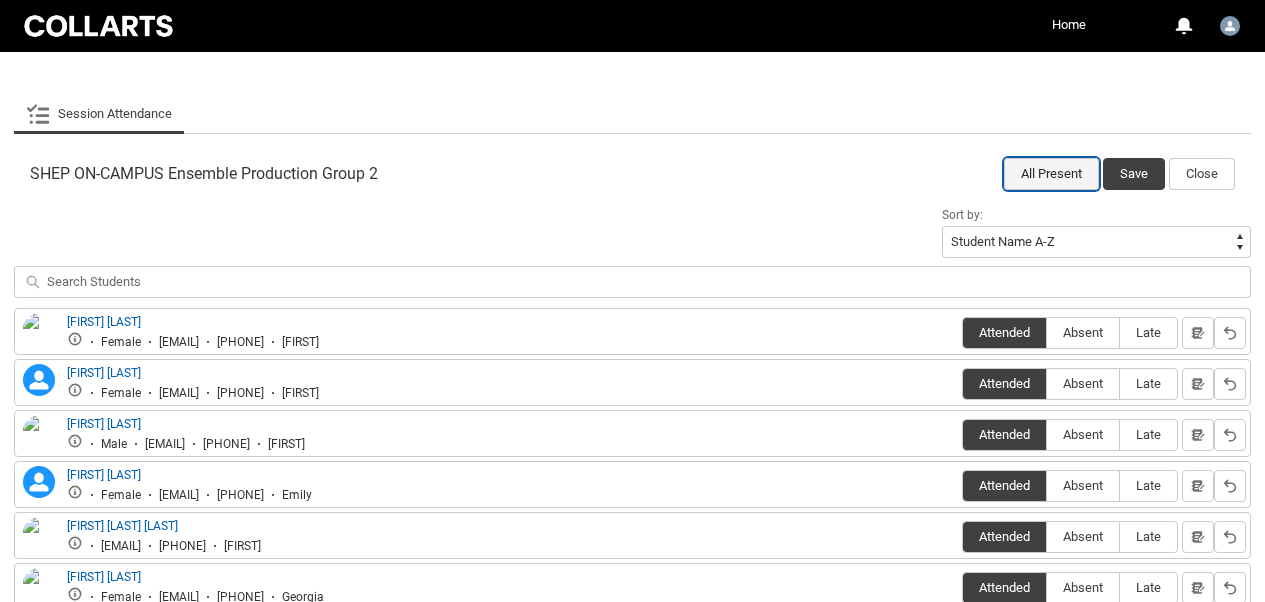 scroll, scrollTop: 560, scrollLeft: 0, axis: vertical 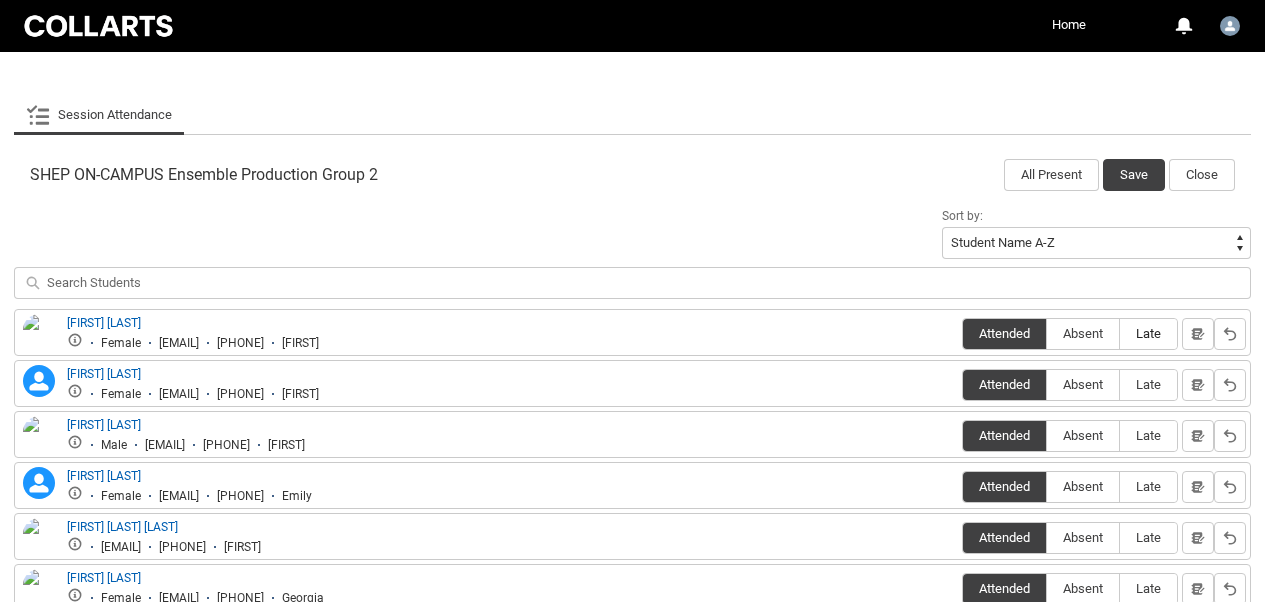 click on "Late" at bounding box center (1148, 333) 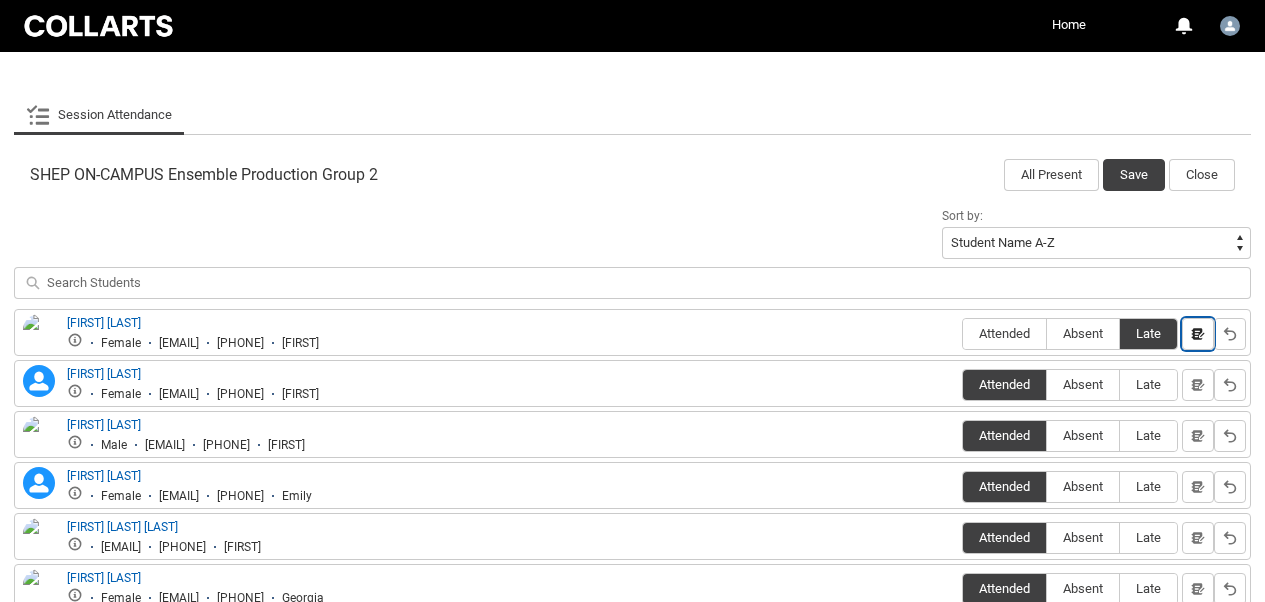 click 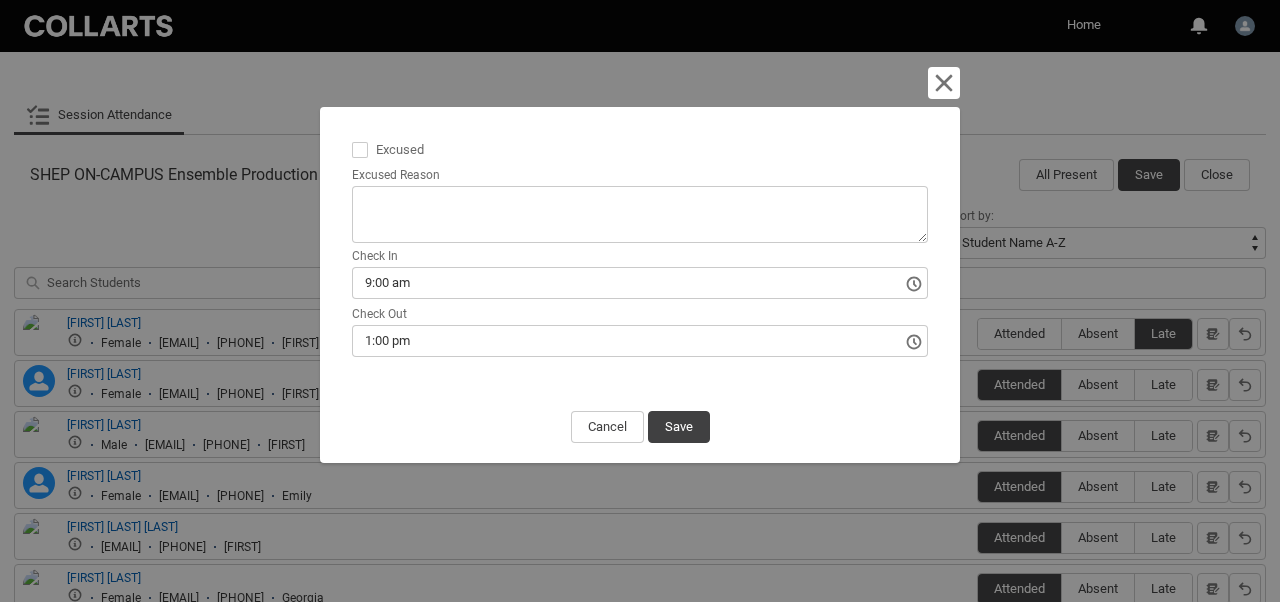 click at bounding box center [360, 150] 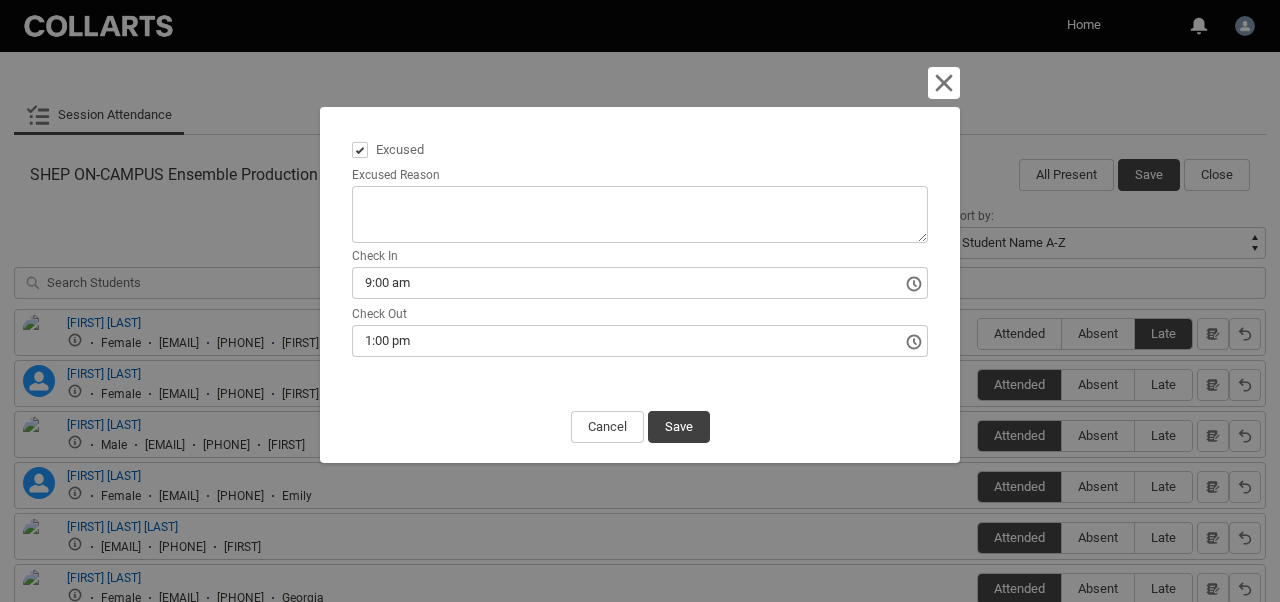 click on "Excused Reason" at bounding box center [640, 214] 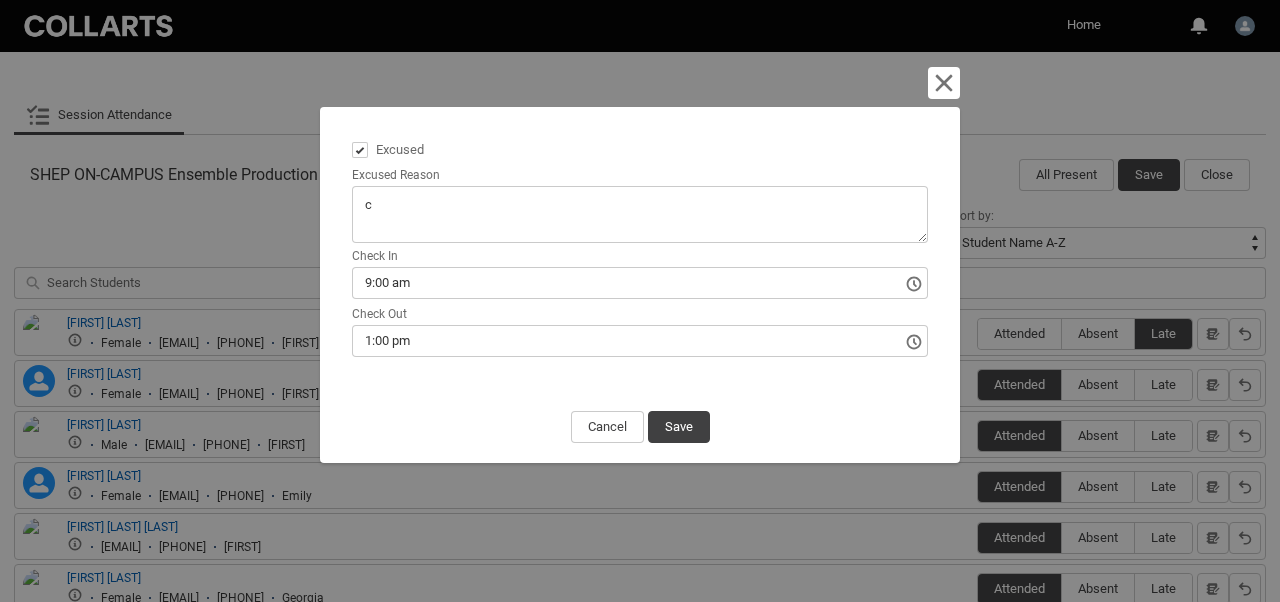 type on "co" 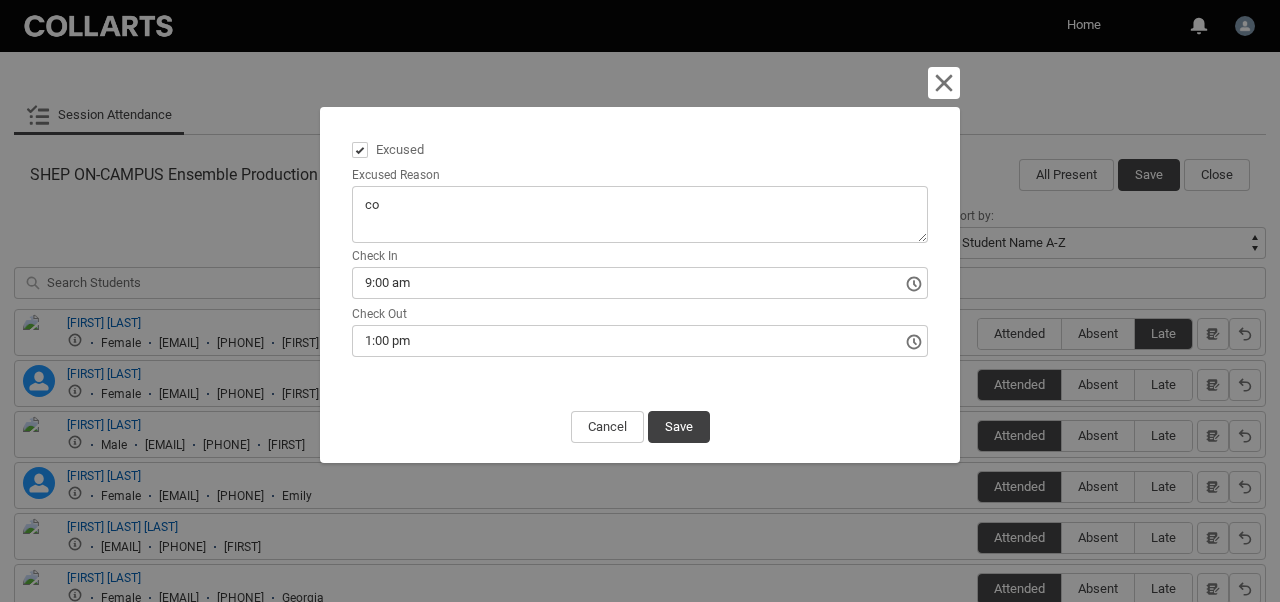 type on "com" 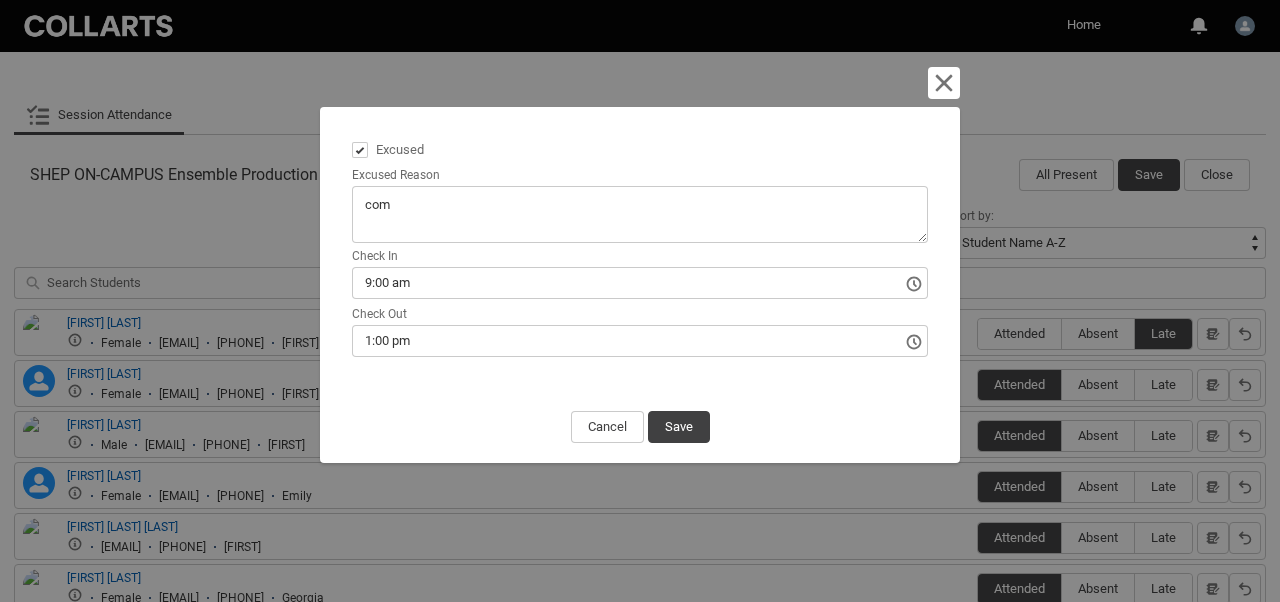 type on "comm" 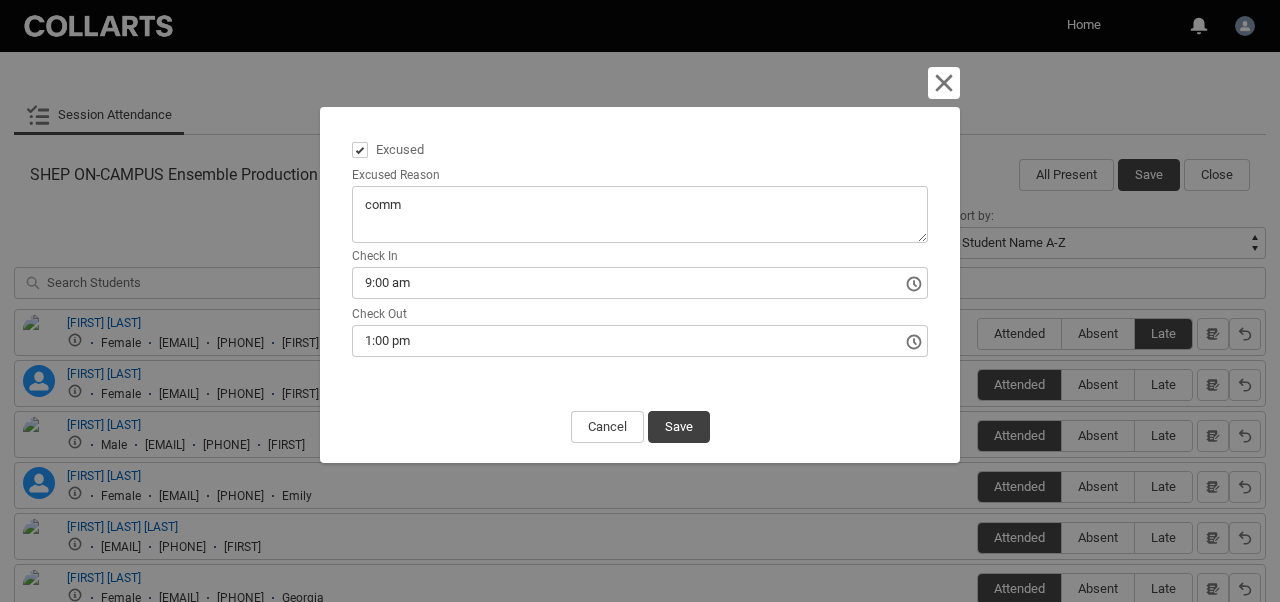 type on "commu" 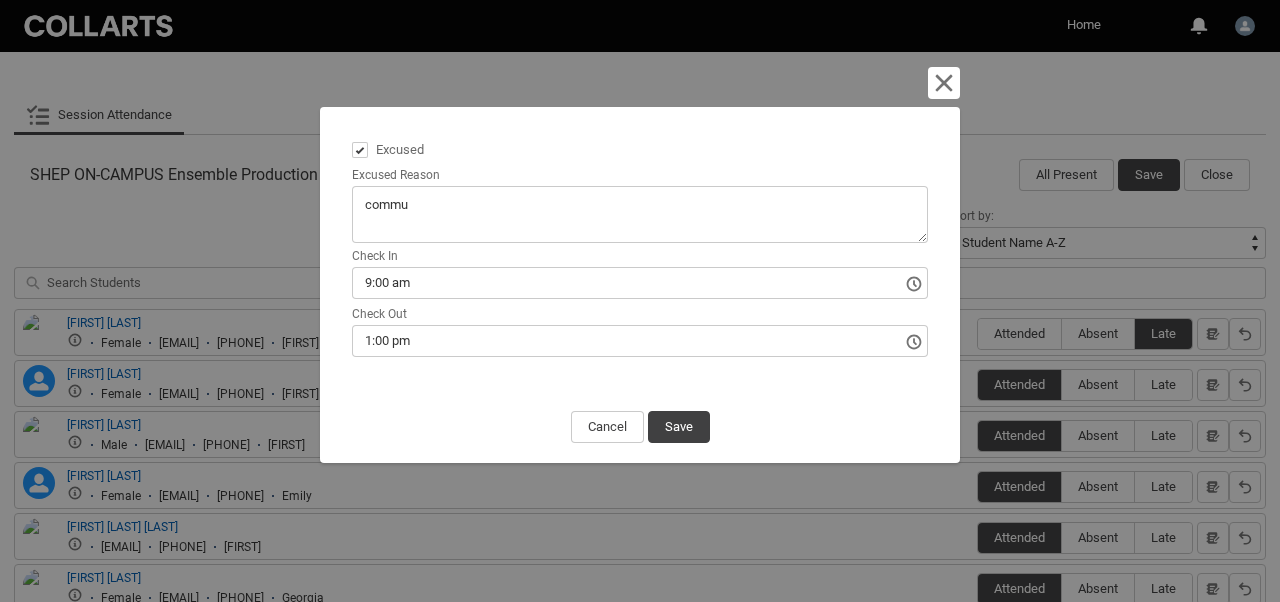 type on "commun" 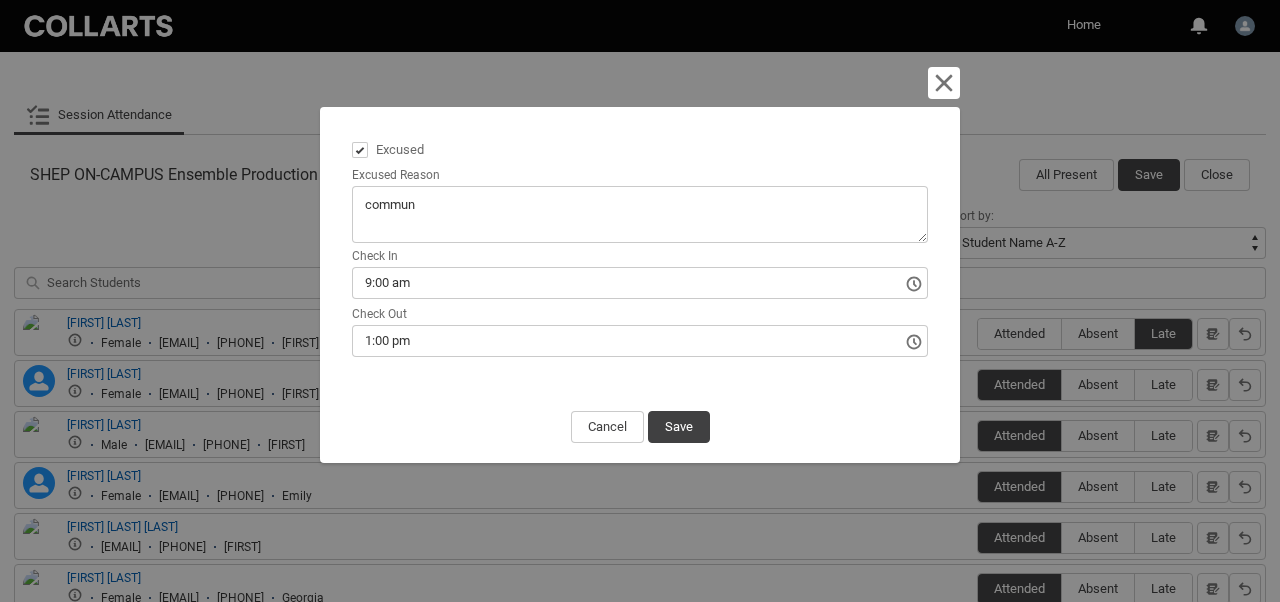 type on "communi" 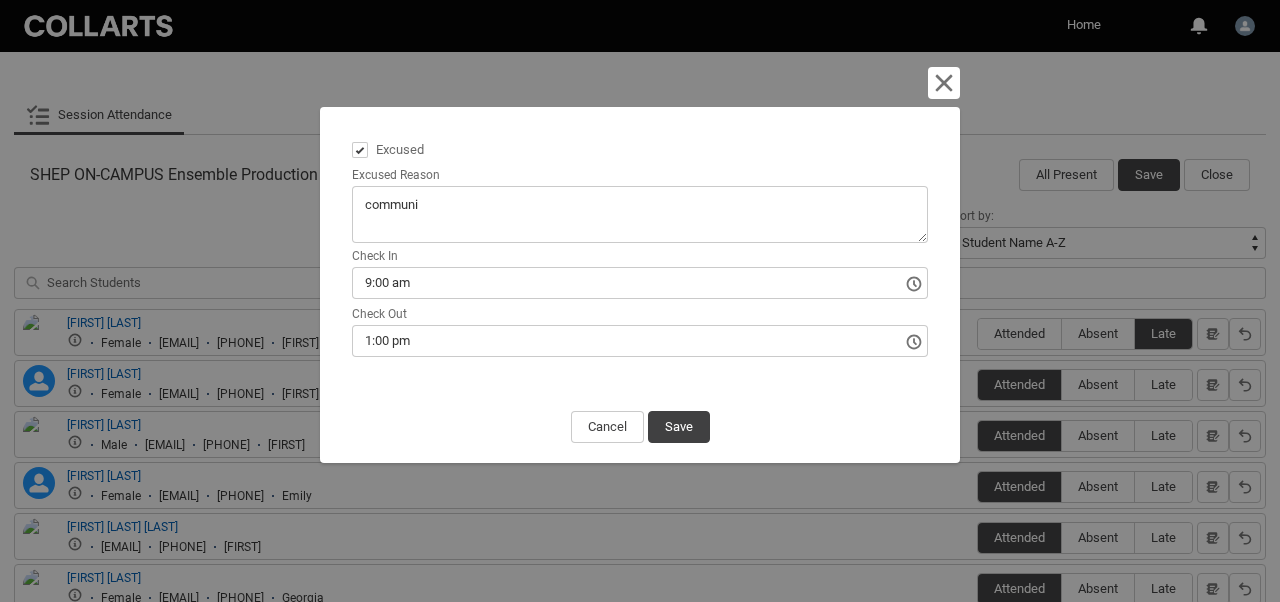 type on "communic" 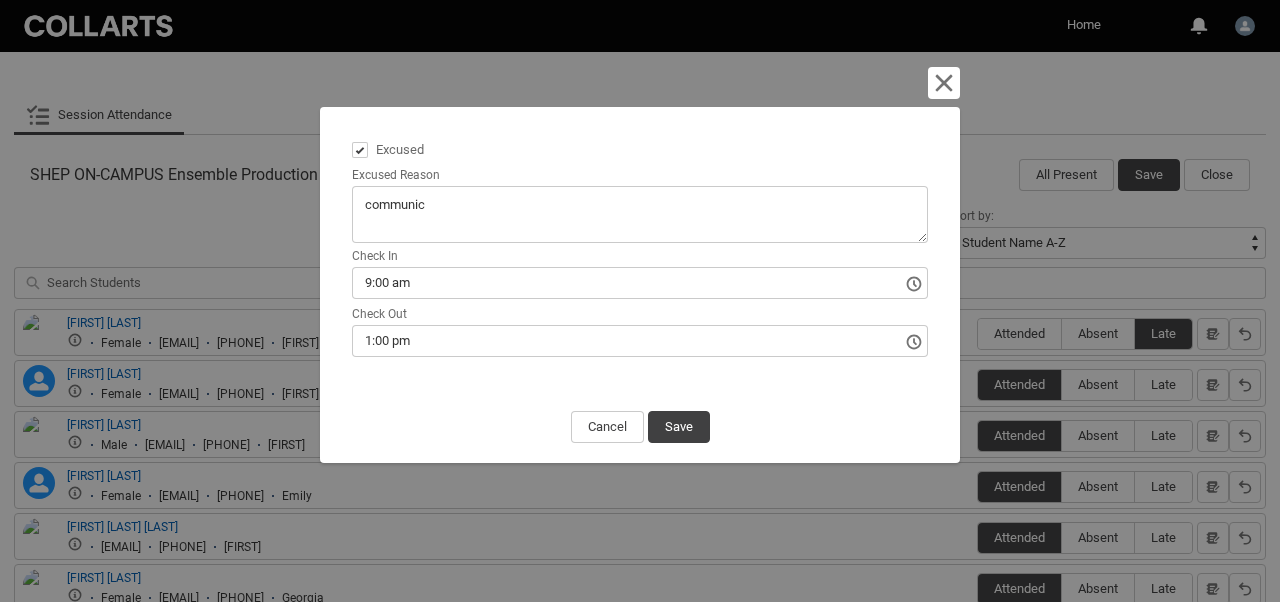 type on "communica" 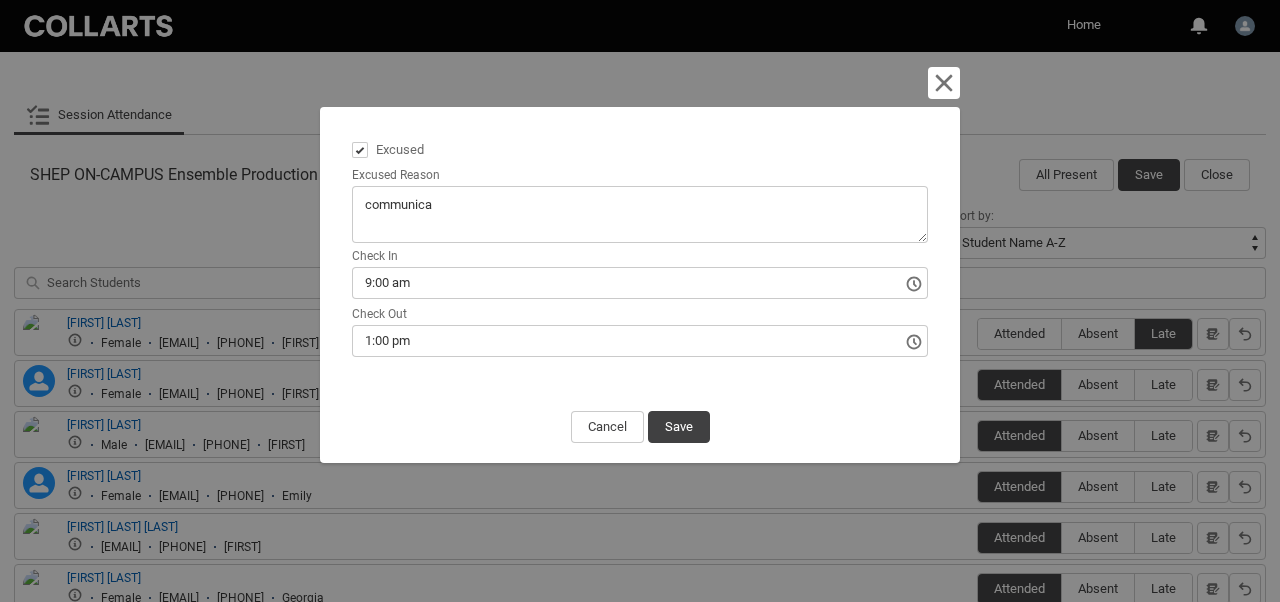 type on "communicat" 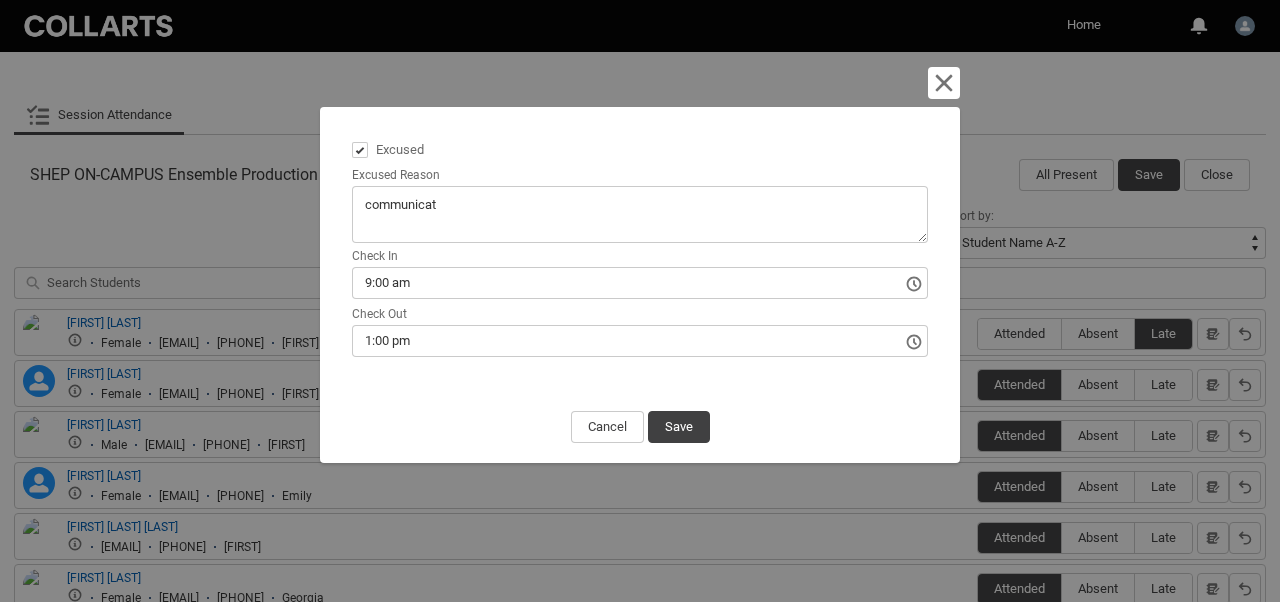 type on "communicate" 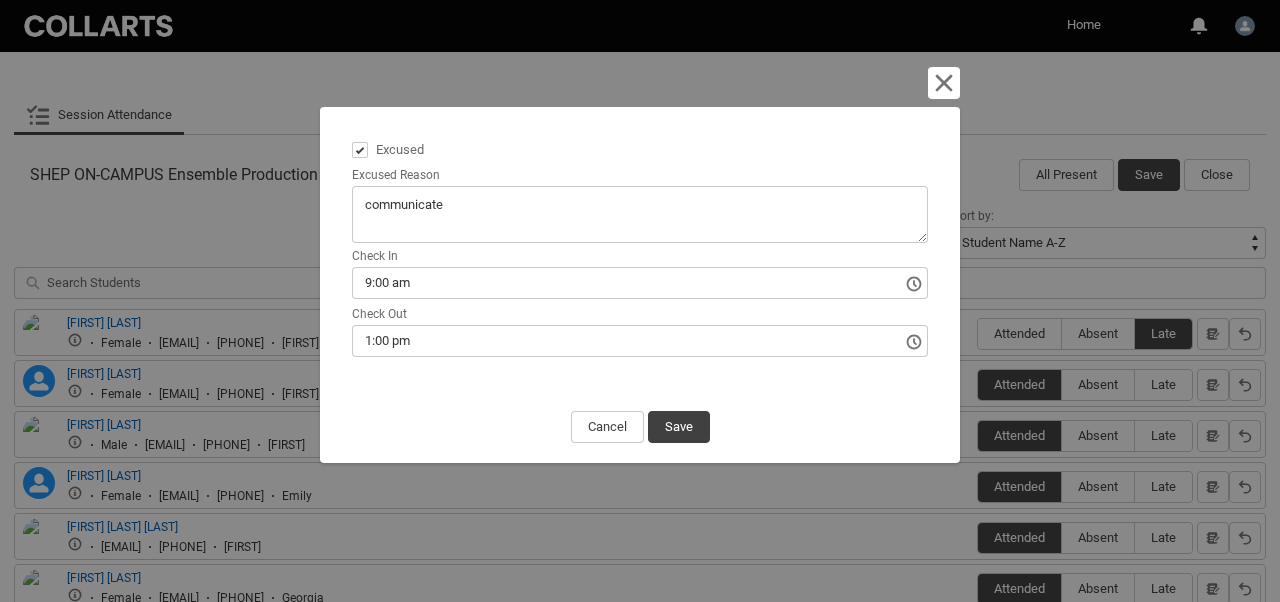 type on "communicated" 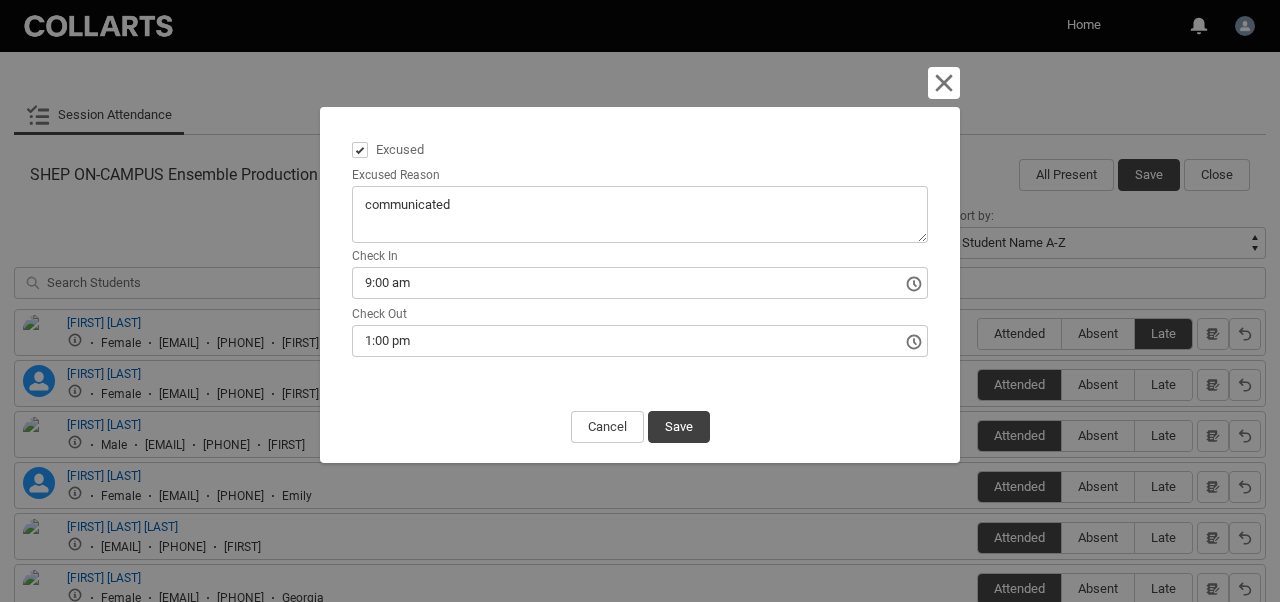 type on "communicated" 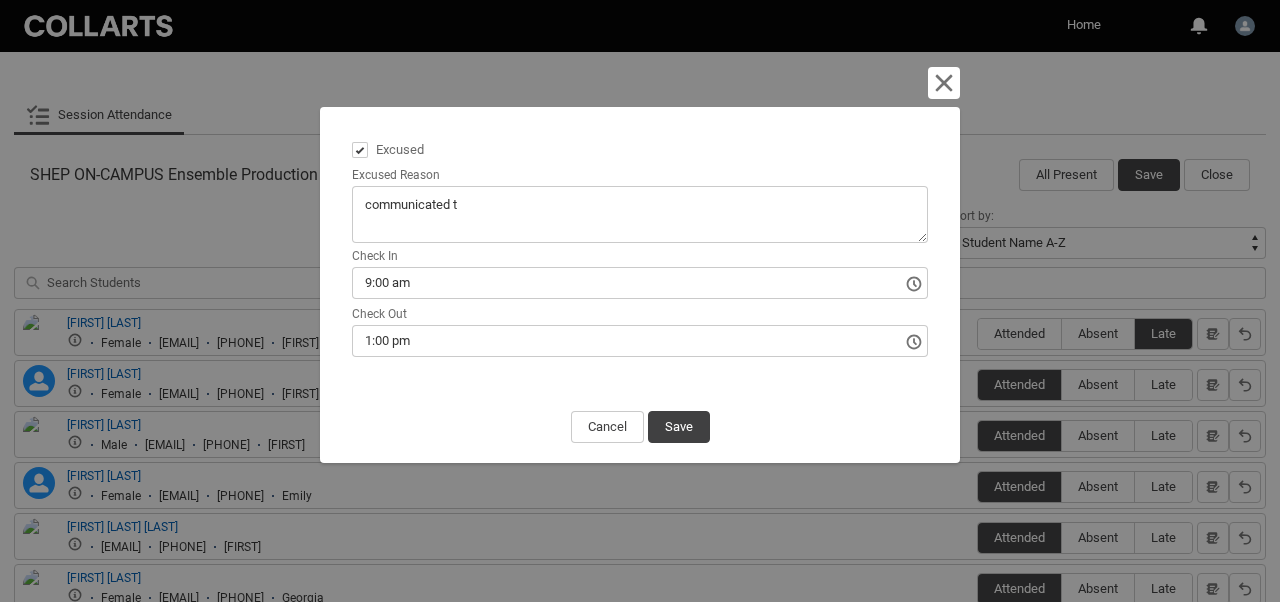 type on "communicated to" 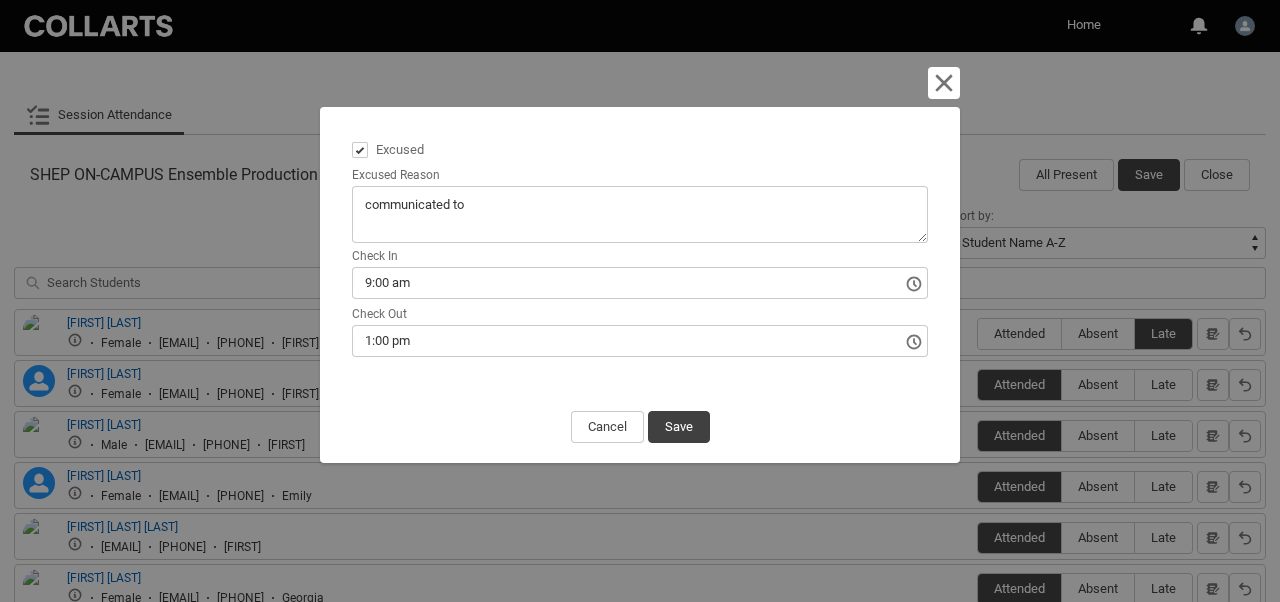 type on "communicated to" 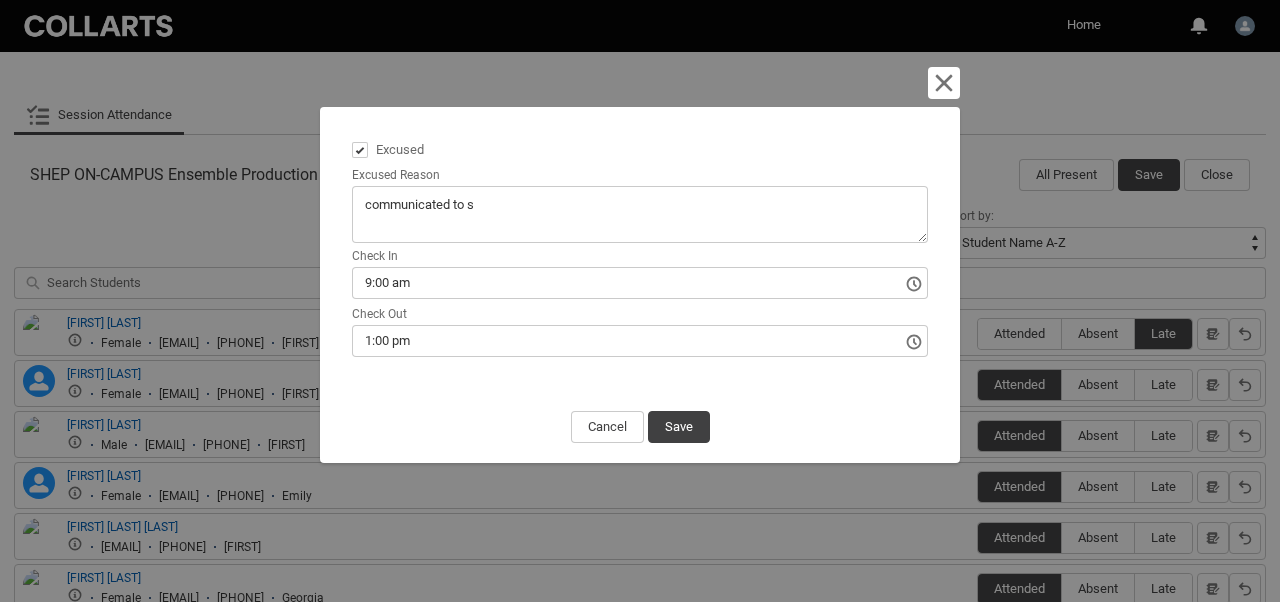 type on "communicated to sa" 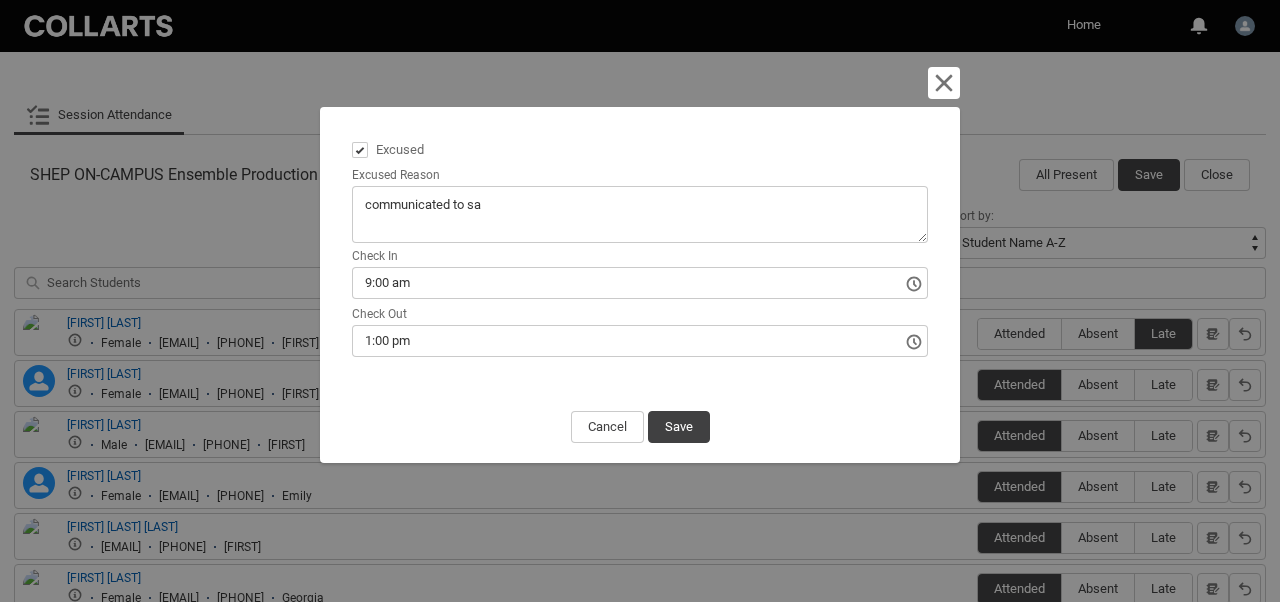 type on "communicated to say" 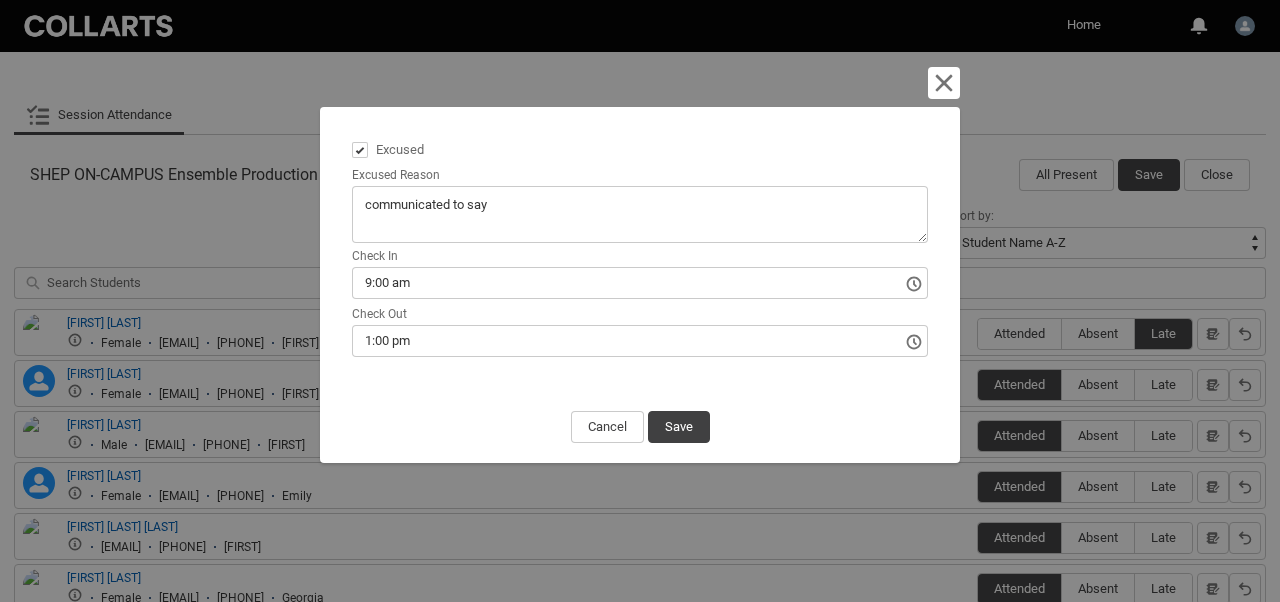 type on "communicated to say" 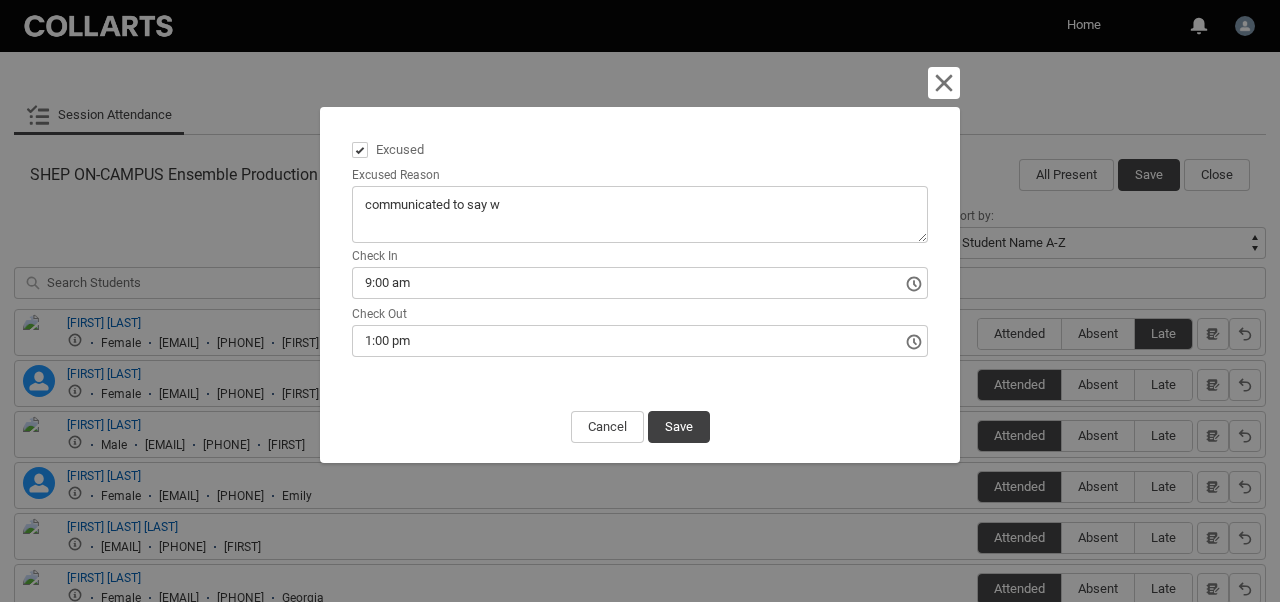type on "communicated to say wo" 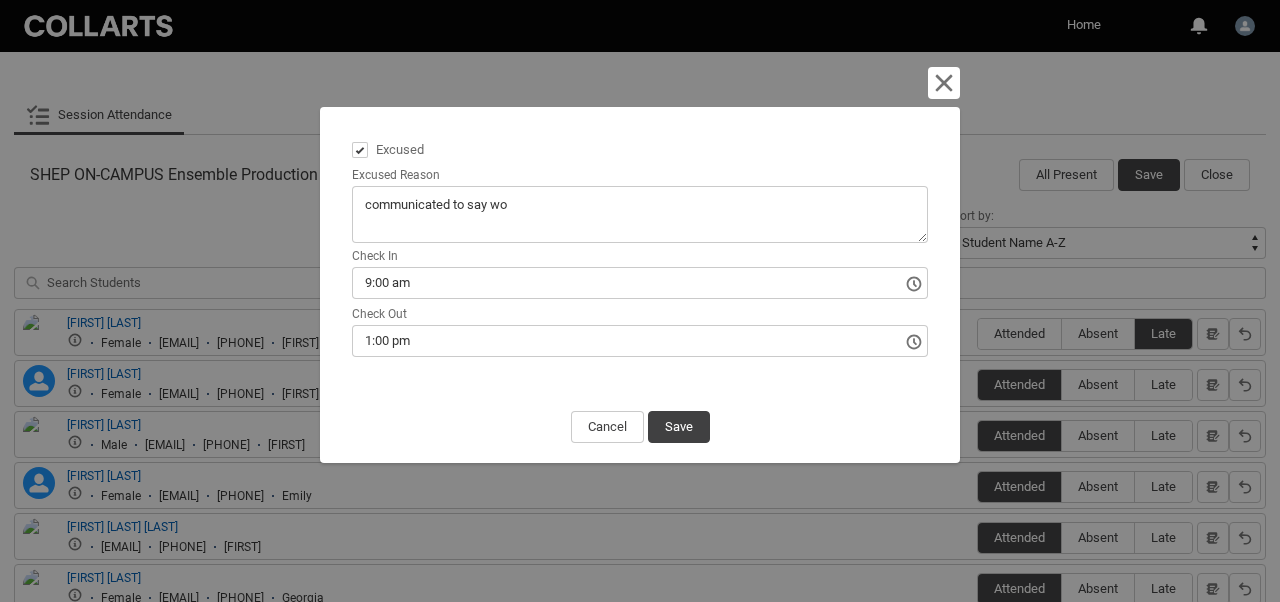 type on "communicated to say wou" 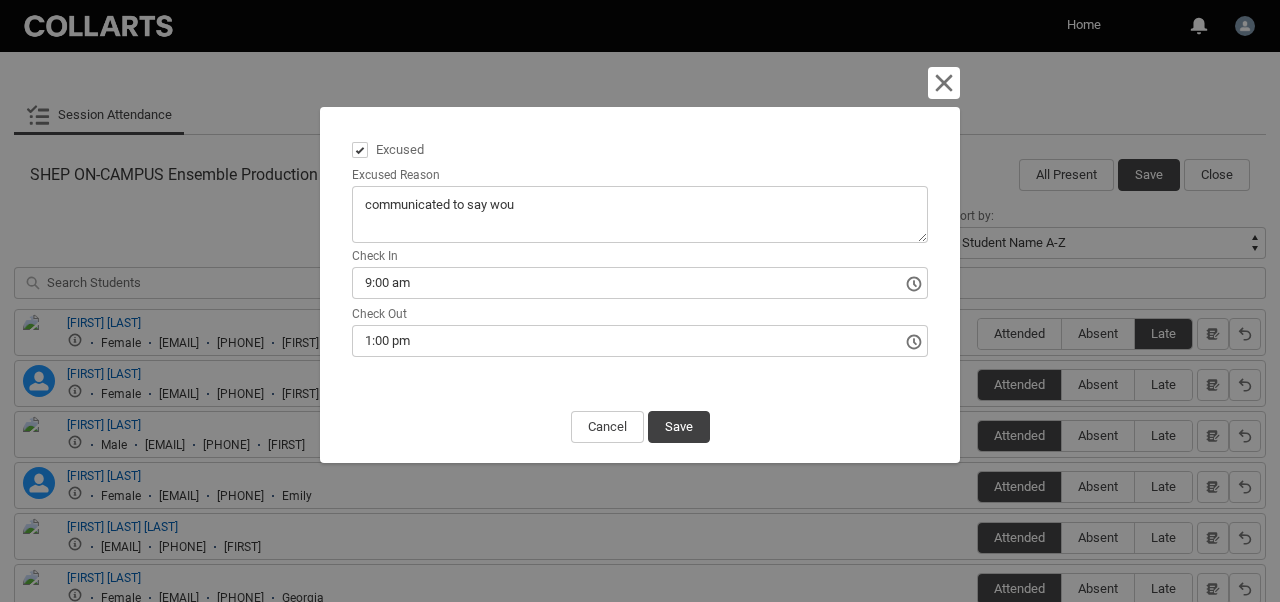 type on "communicated to say woul" 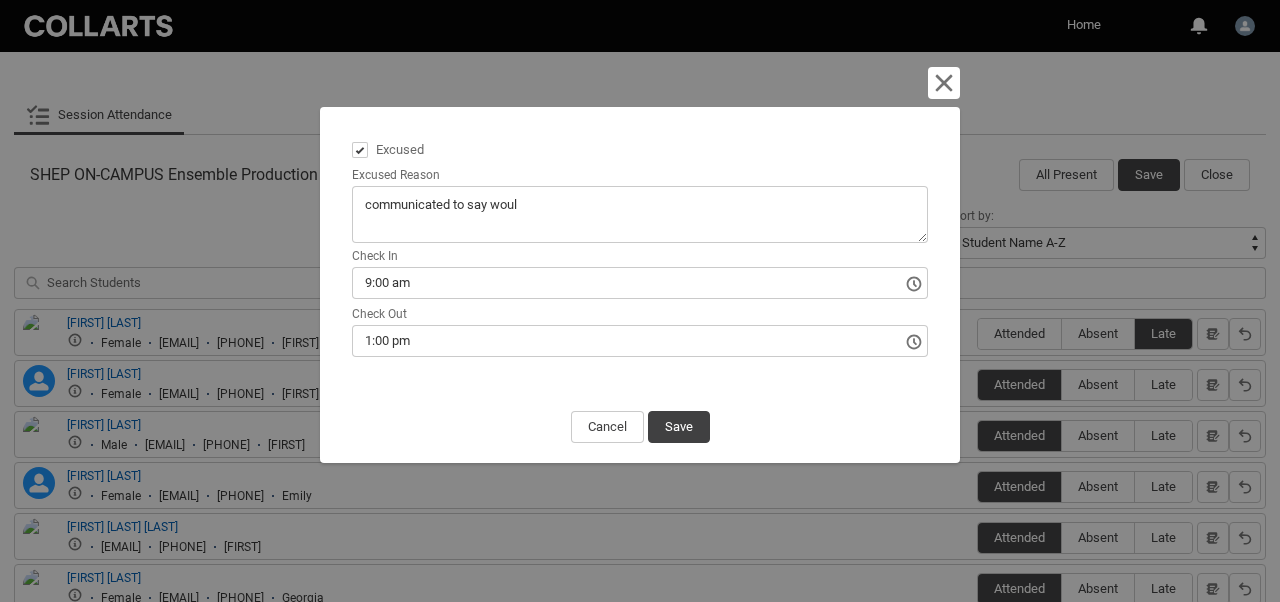 type on "communicated to say would" 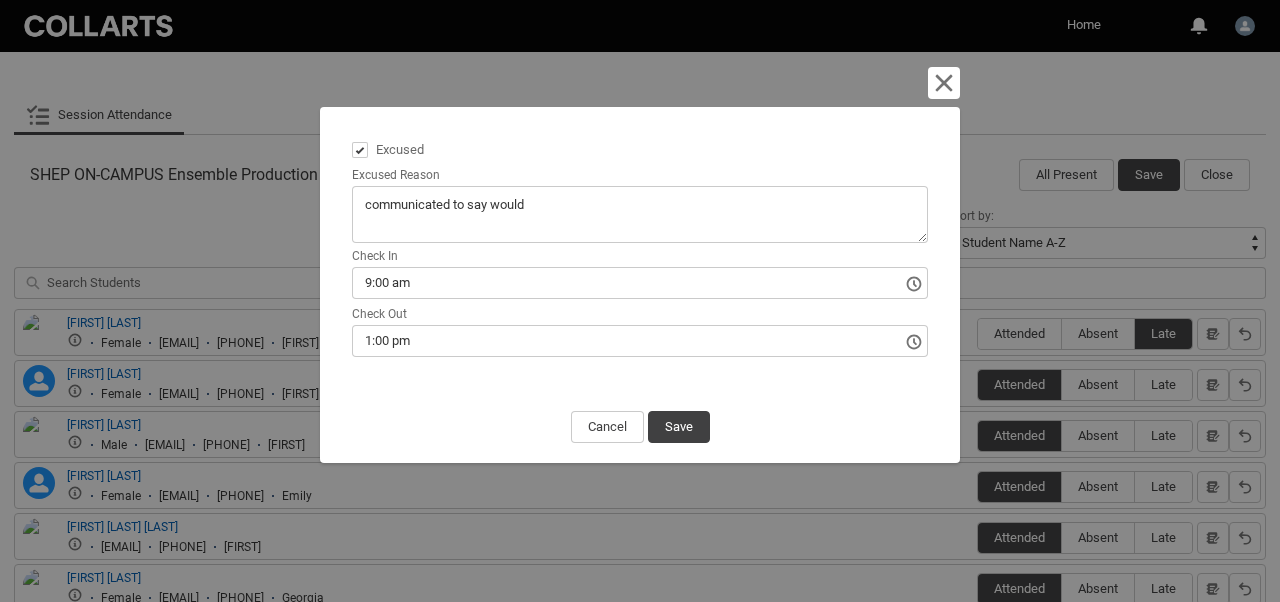 type on "communicated to say would" 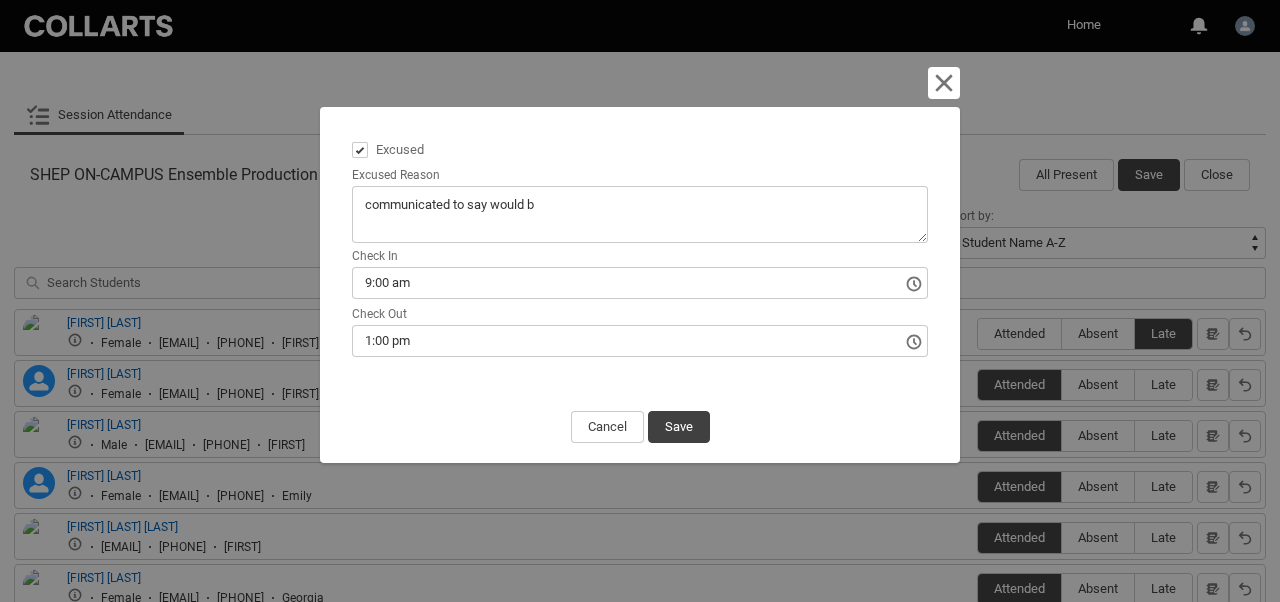 type on "communicated to say would be" 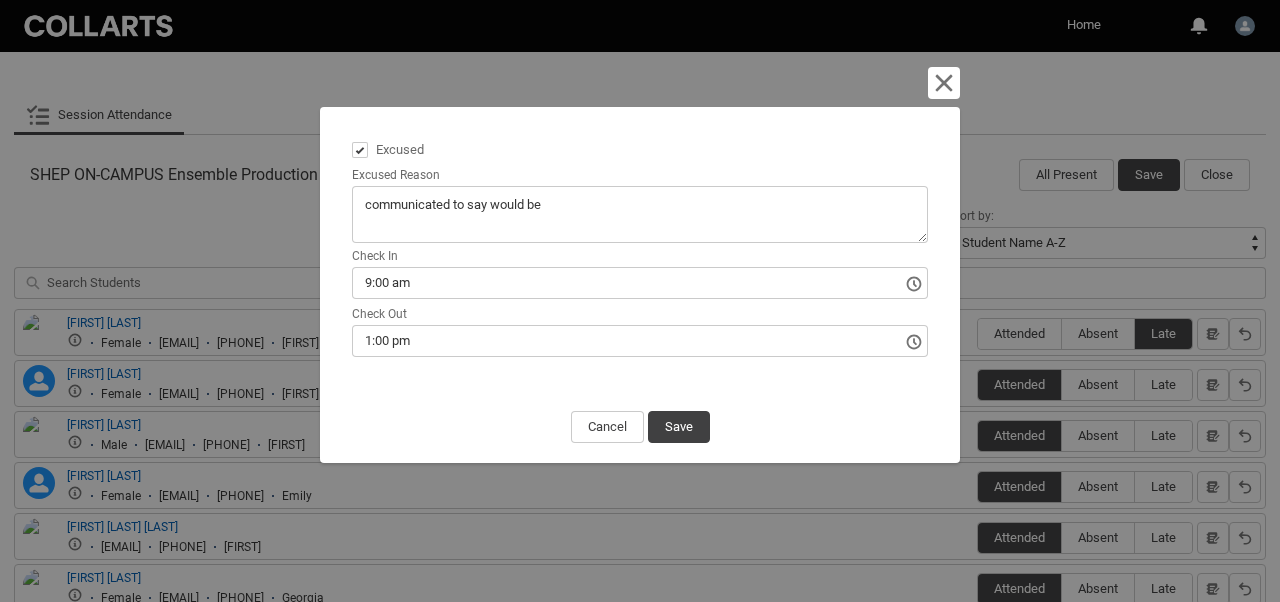type on "communicated to say would be" 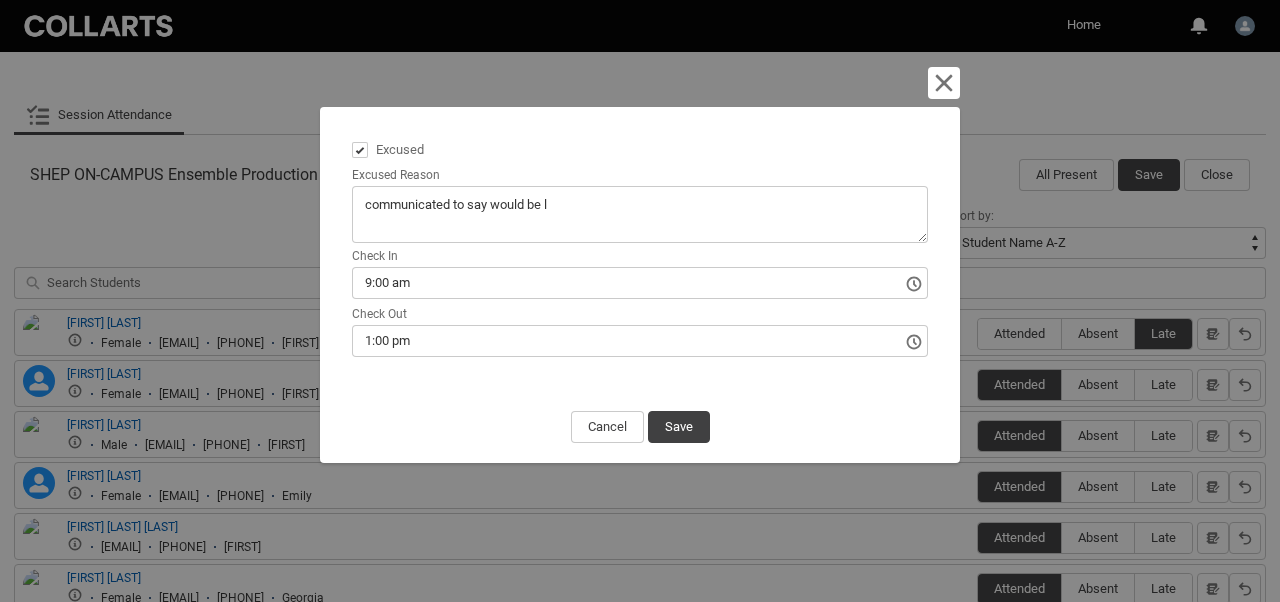 type on "communicated to say would be la" 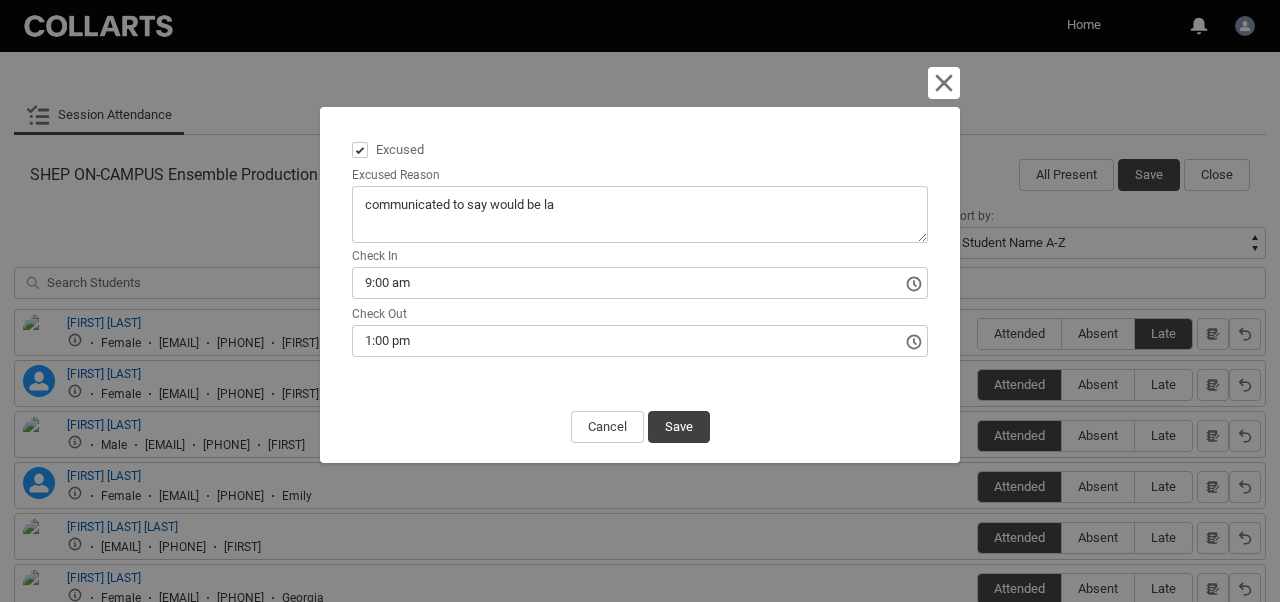 type on "communicated to say would be lat" 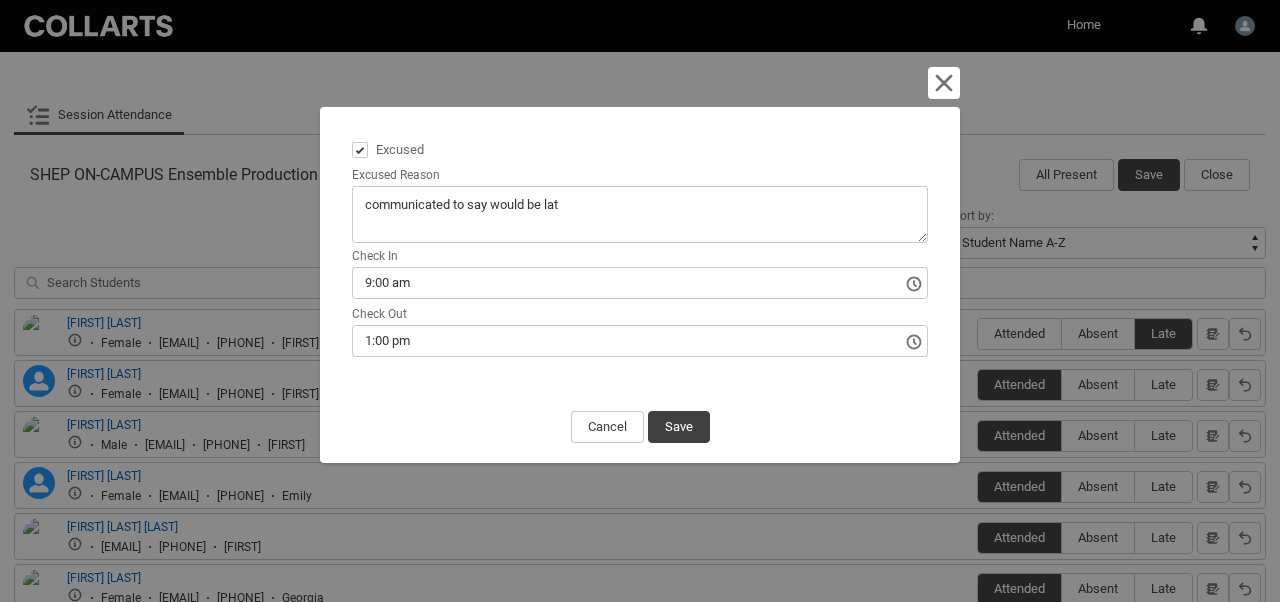 type on "communicated to say would be late" 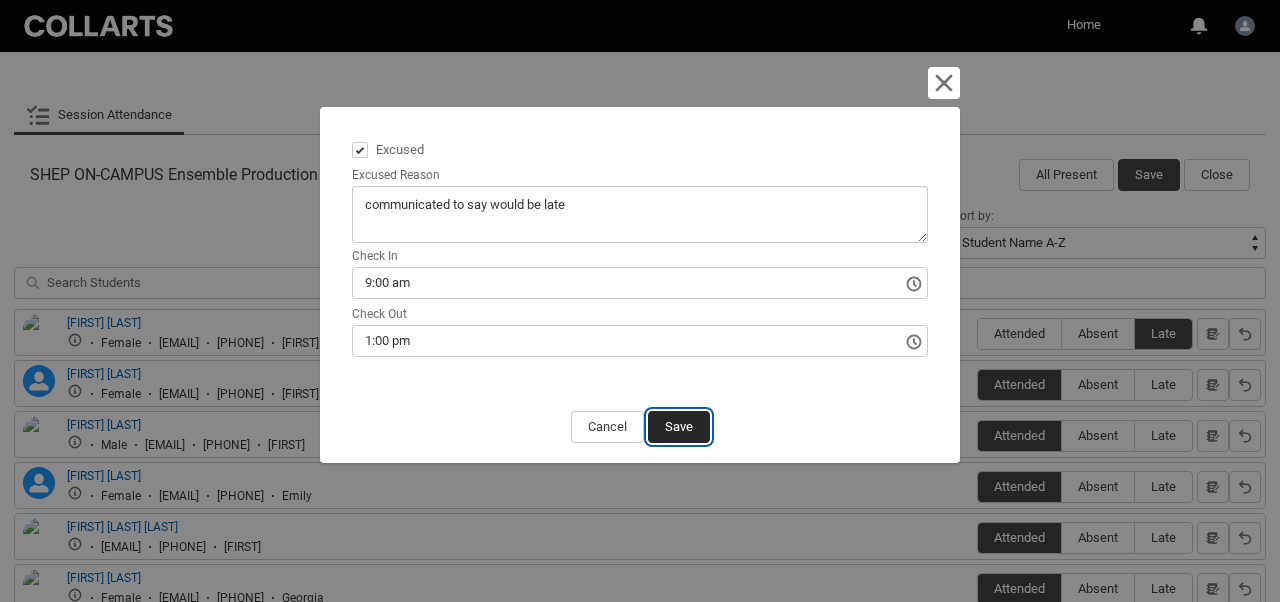 click on "Save" at bounding box center [679, 427] 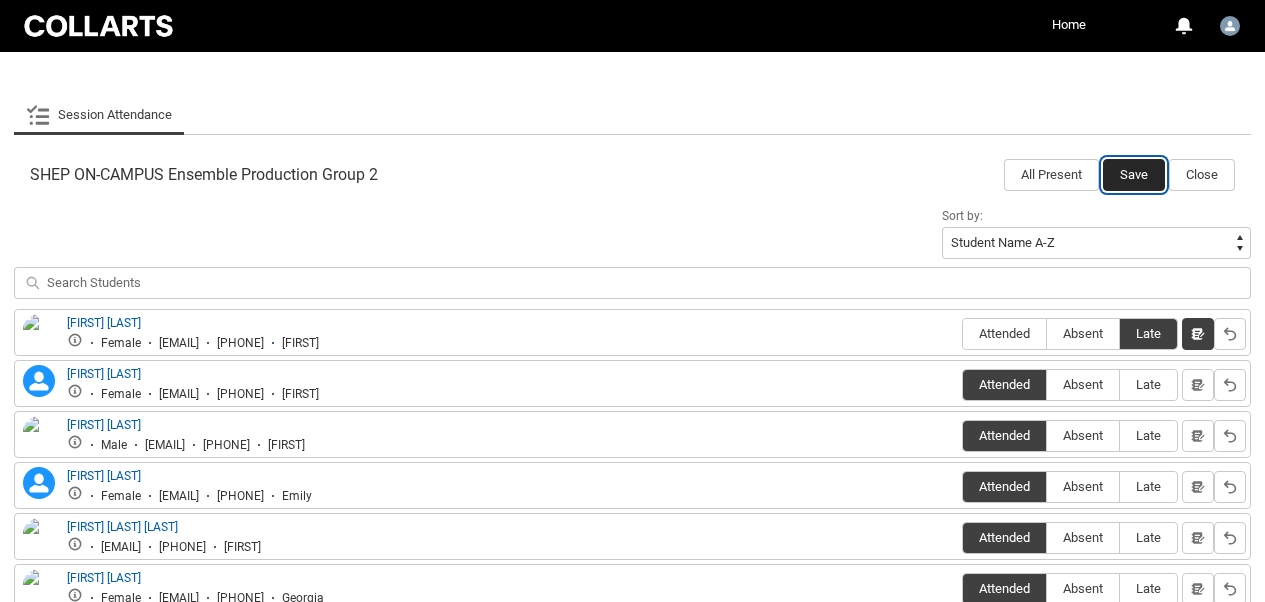 click on "Save" at bounding box center [1134, 175] 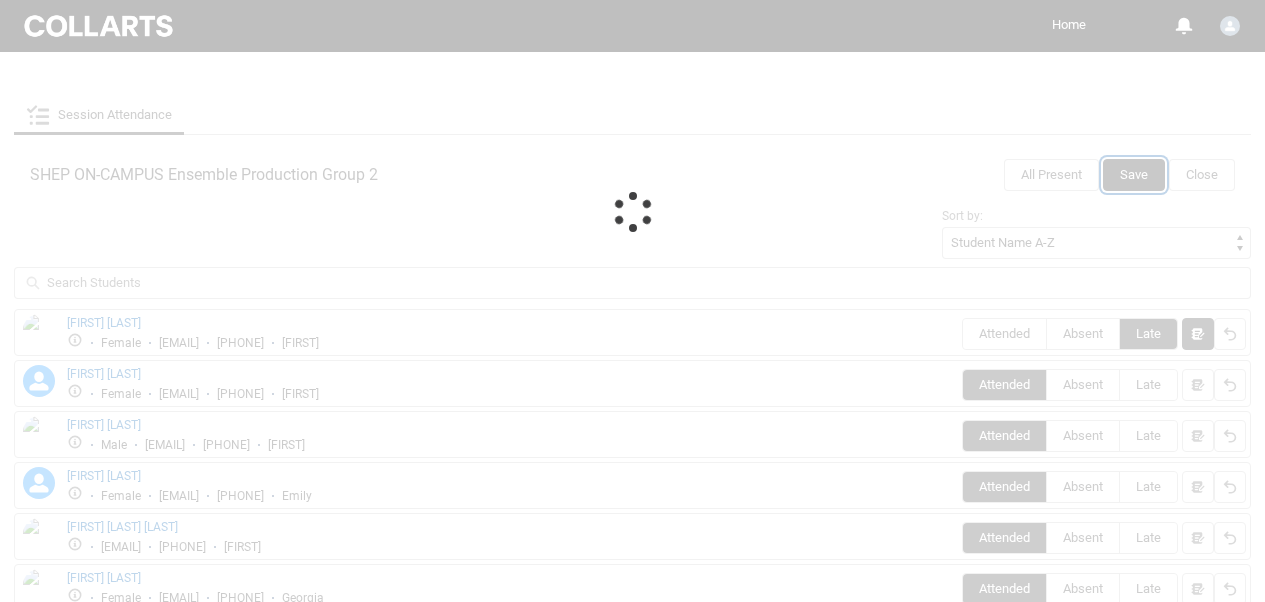 scroll, scrollTop: 310, scrollLeft: 0, axis: vertical 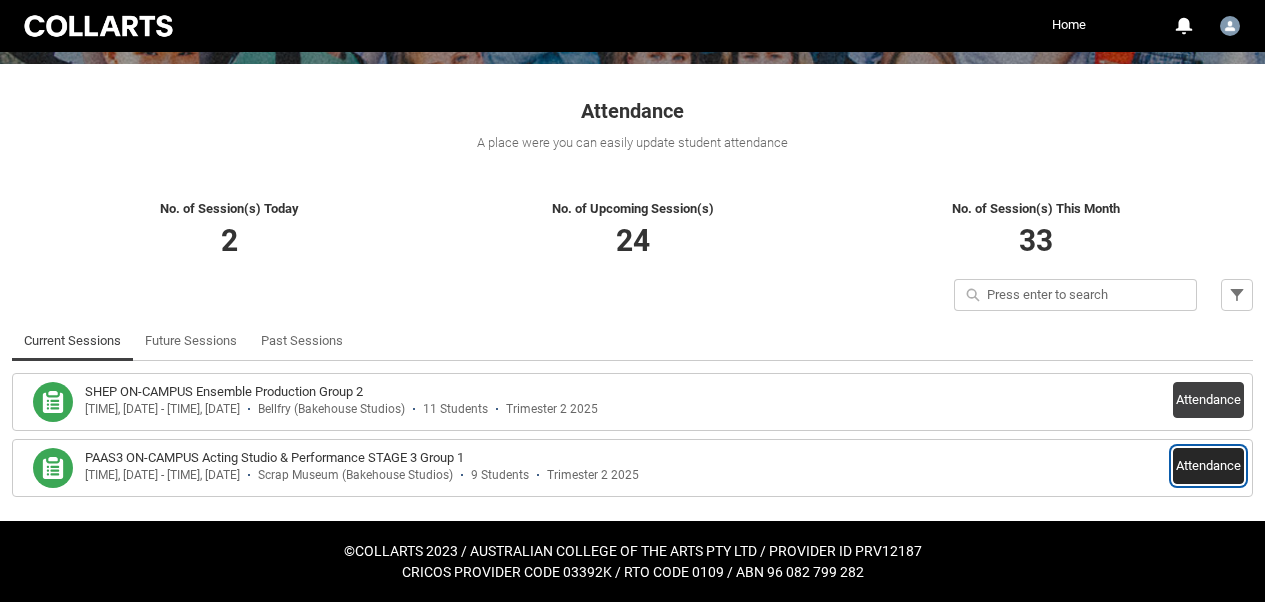 click on "Attendance" at bounding box center (1208, 466) 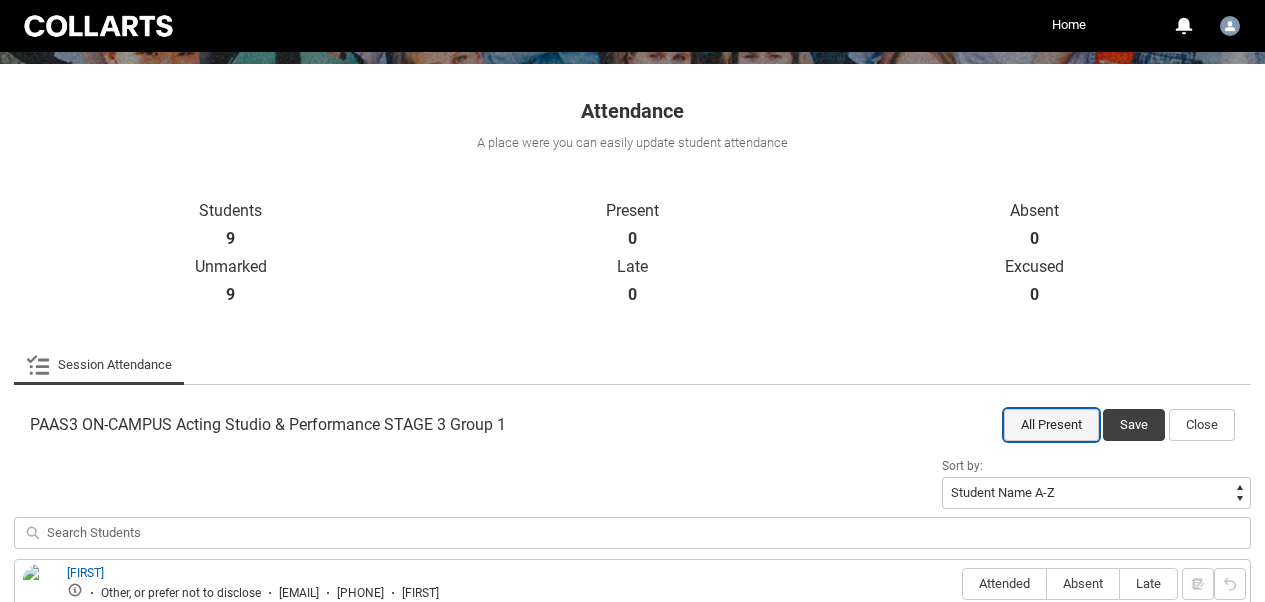 click on "All Present" at bounding box center (1051, 425) 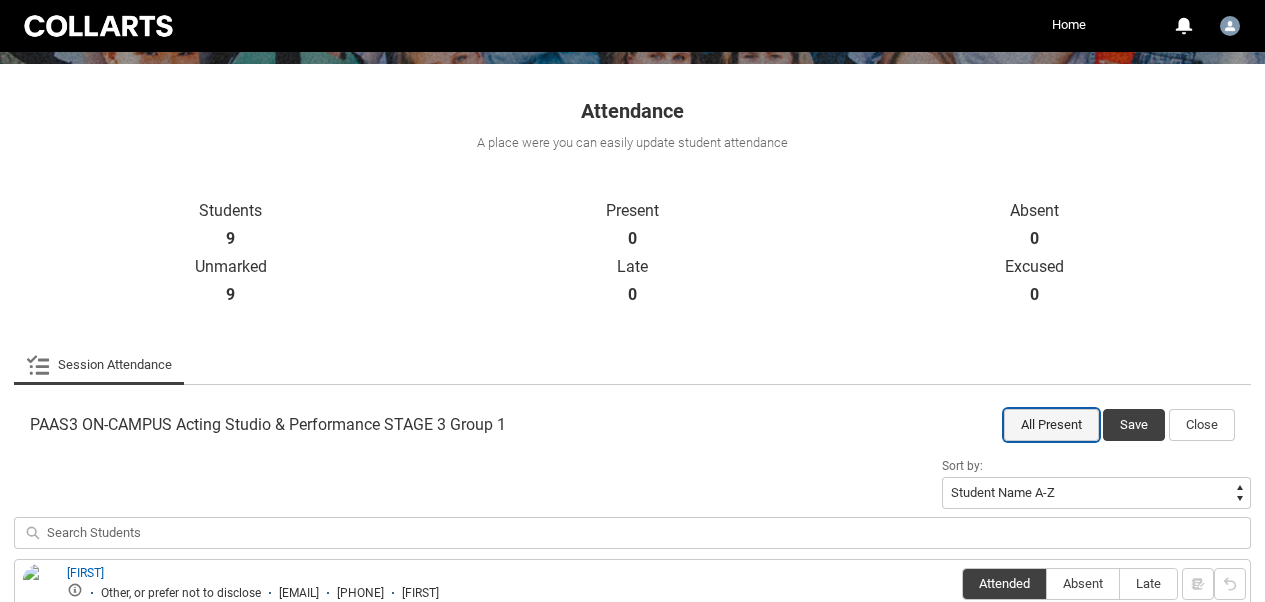 radio on "true" 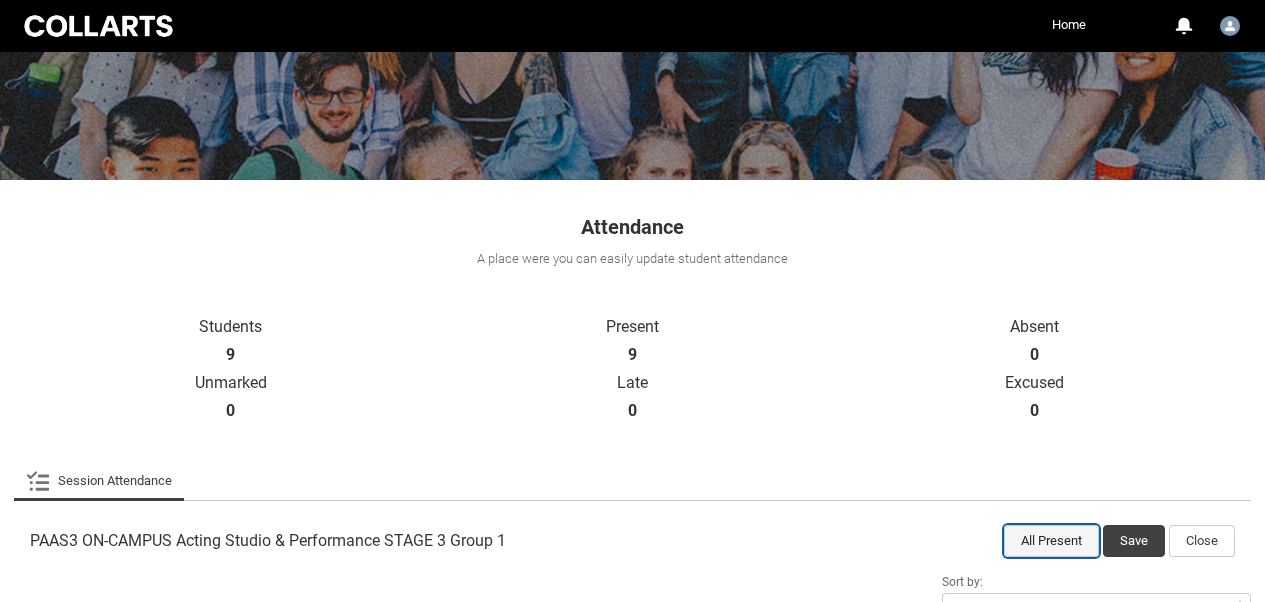scroll, scrollTop: 190, scrollLeft: 0, axis: vertical 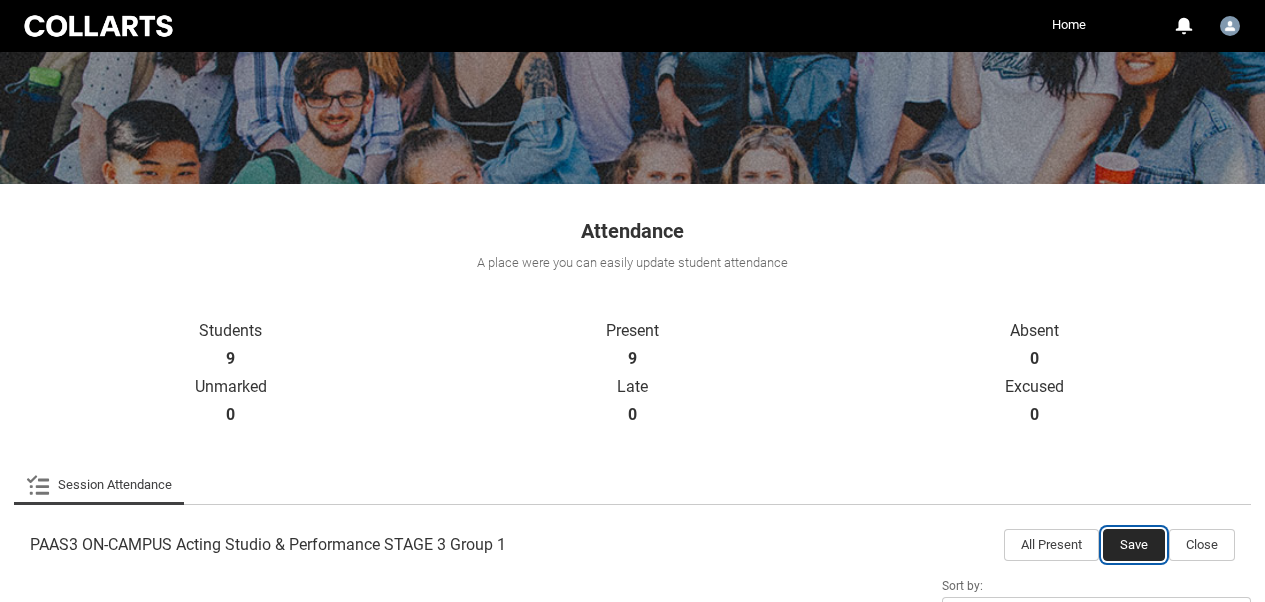 click on "Save" at bounding box center [1134, 545] 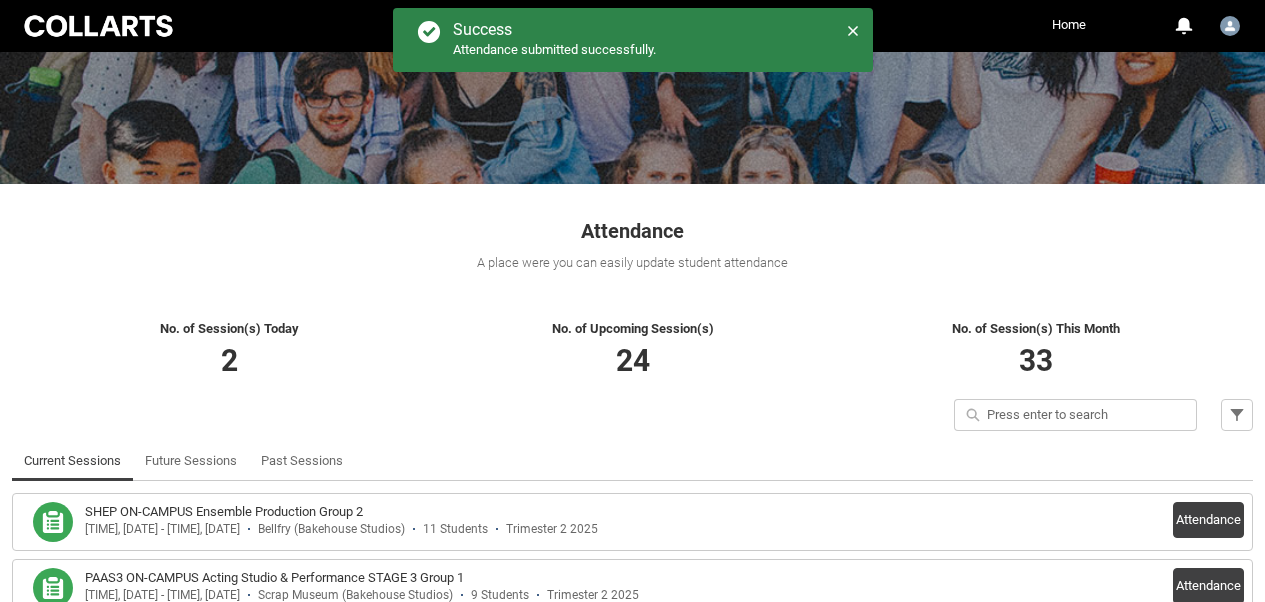 scroll, scrollTop: 310, scrollLeft: 0, axis: vertical 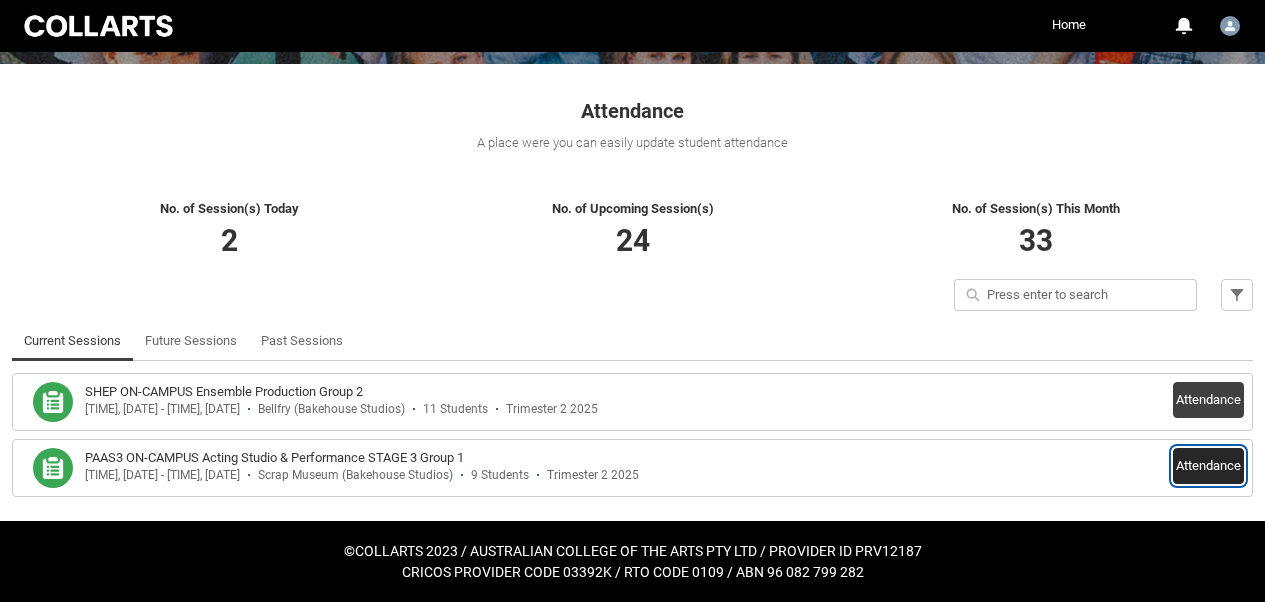 click on "Attendance" at bounding box center (1208, 466) 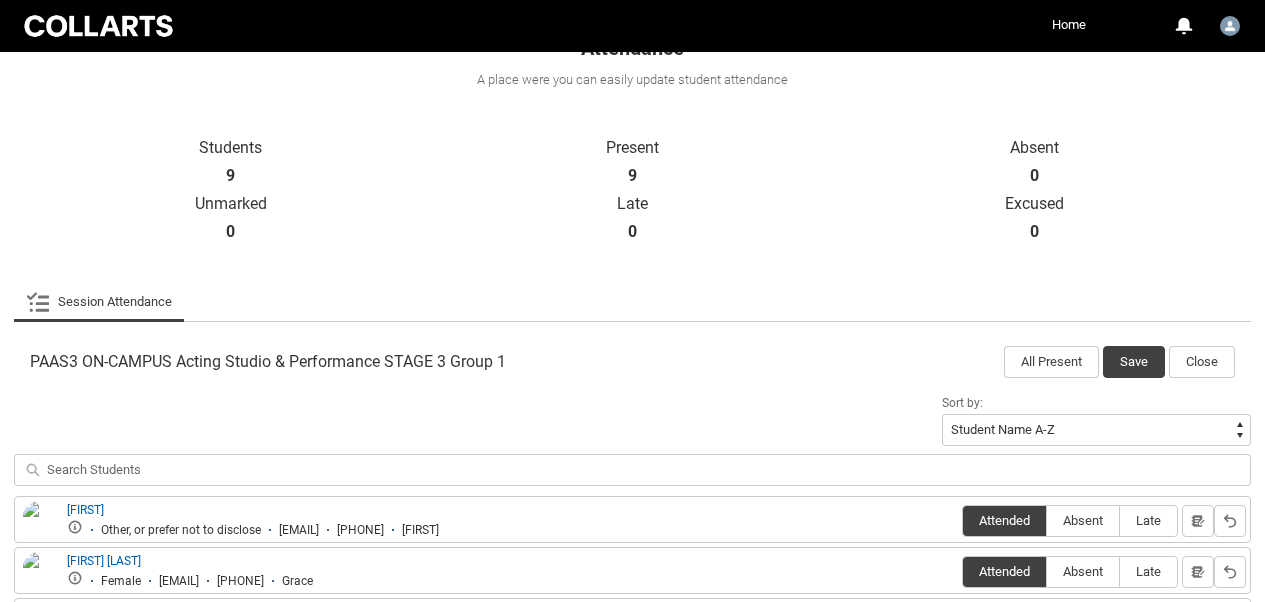 scroll, scrollTop: 374, scrollLeft: 0, axis: vertical 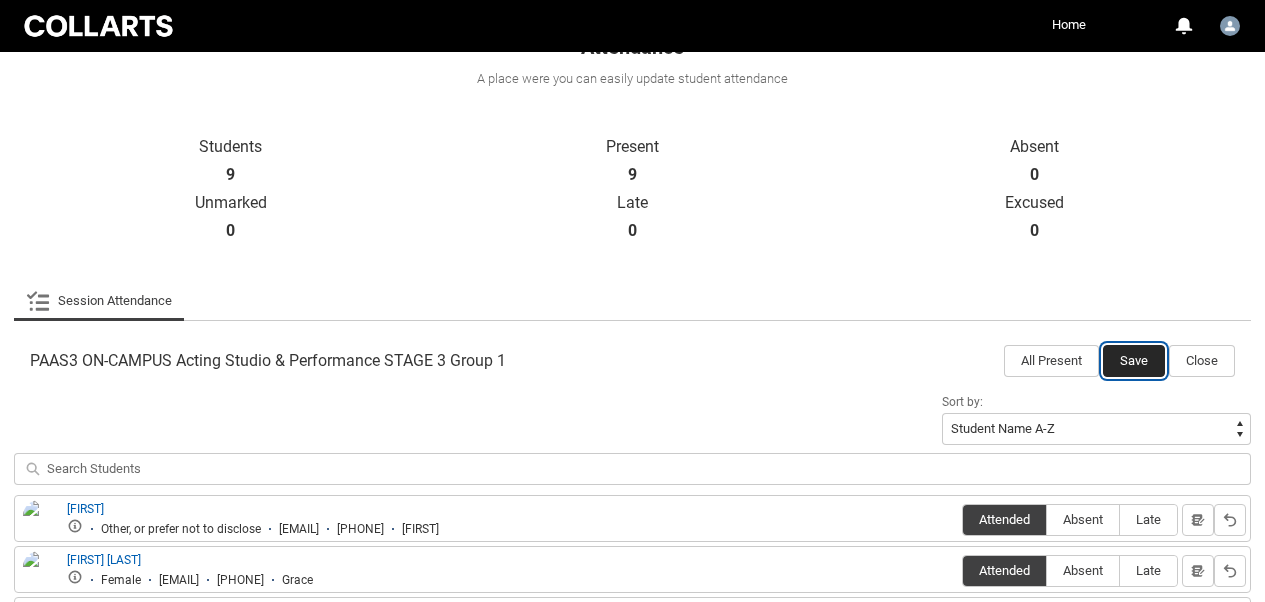 click on "Save" at bounding box center (1134, 361) 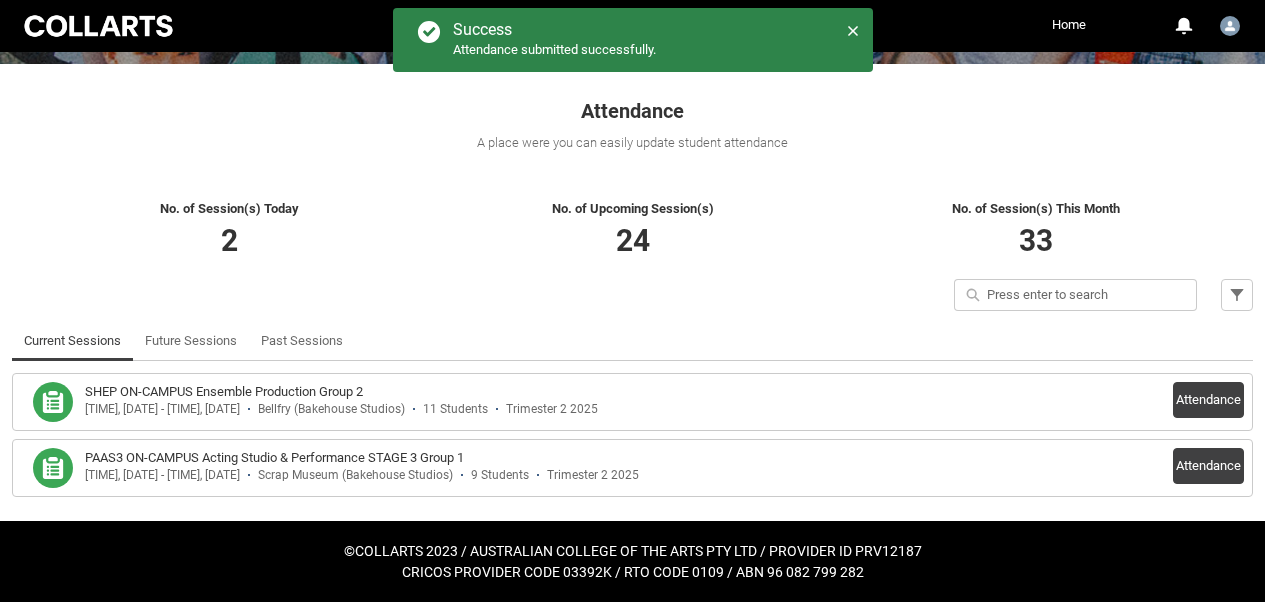 scroll, scrollTop: 310, scrollLeft: 0, axis: vertical 